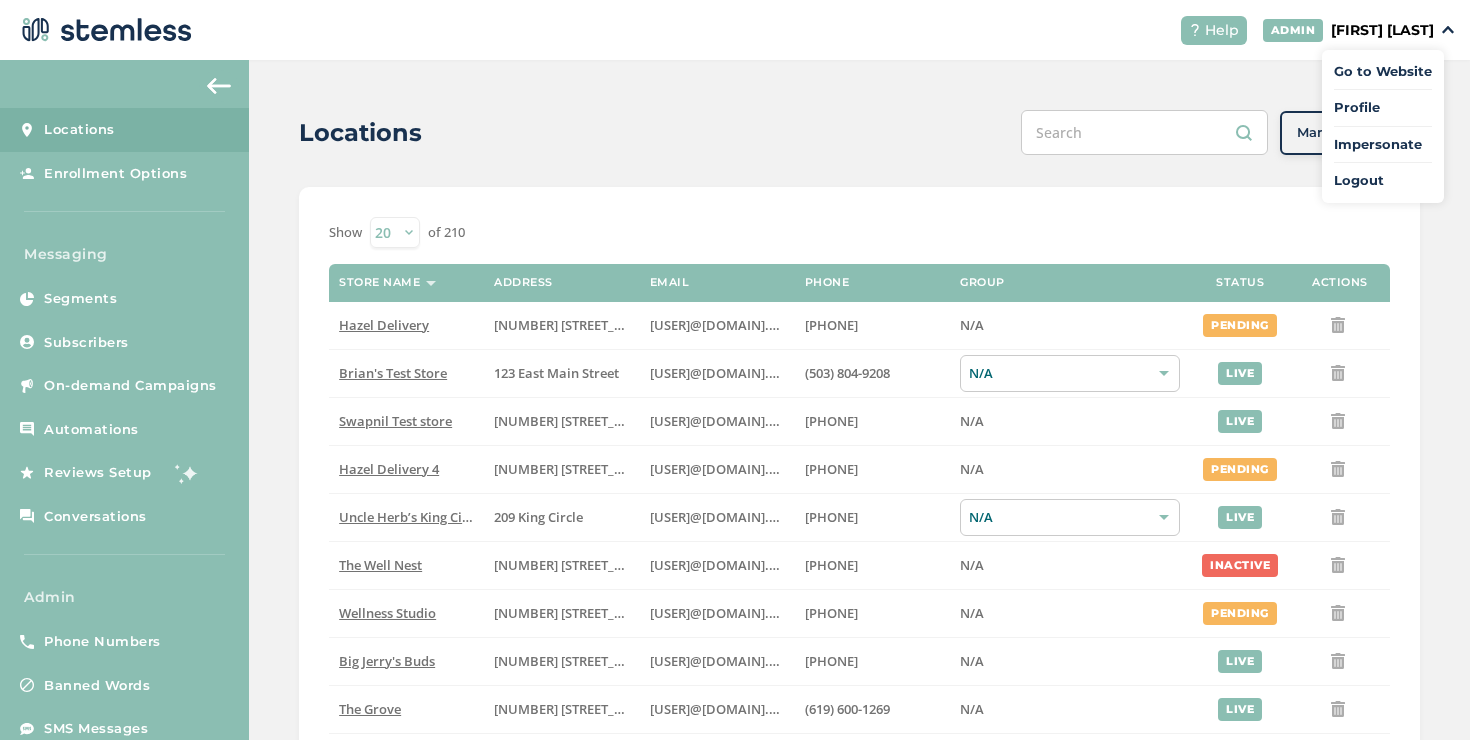 scroll, scrollTop: 0, scrollLeft: 0, axis: both 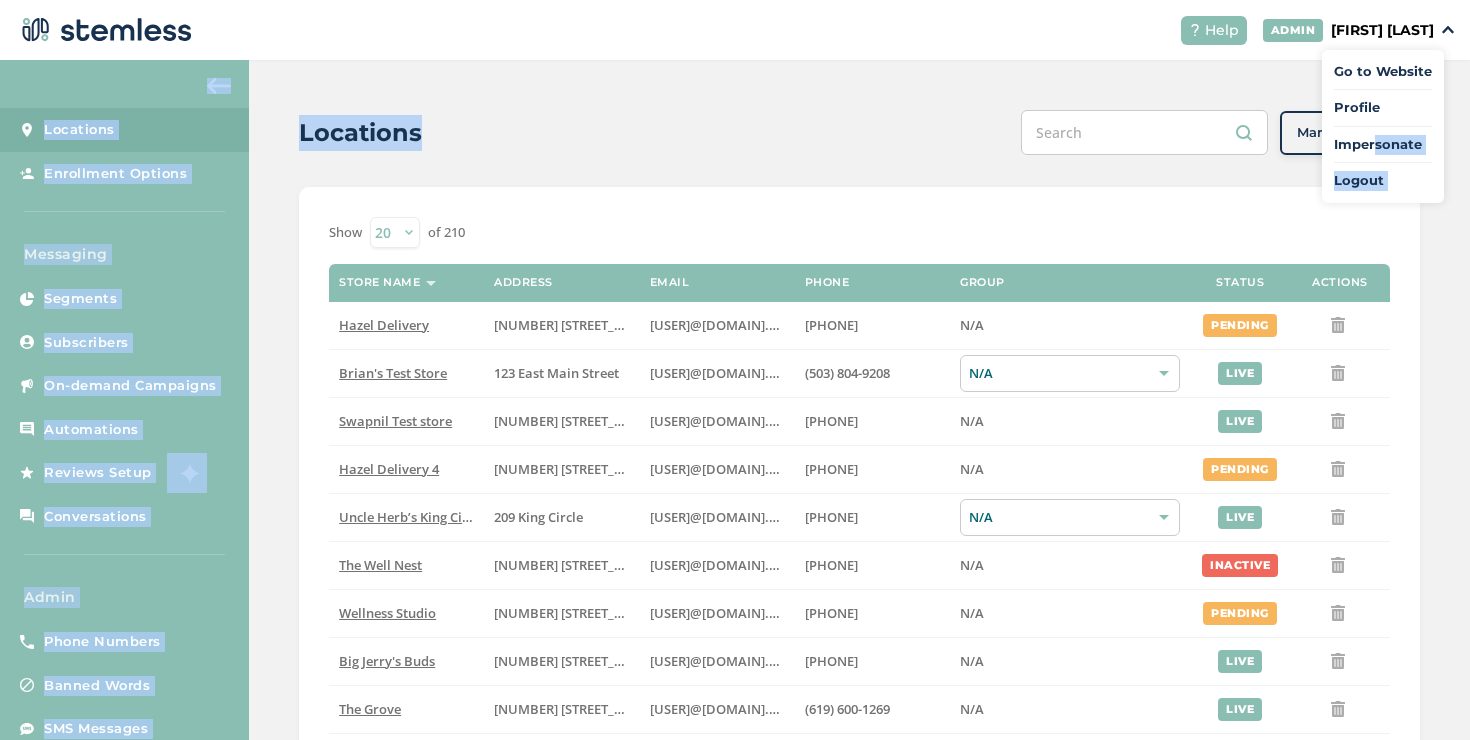 click on "Help  ADMIN   [FIRST] [LAST]   Go to Website   Profile   Impersonate   Logout   Locations   Enrollment Options   Messaging   Segments   Subscribers   On-demand Campaigns   Automations   Reviews Setup   Conversations   Admin   Phone Numbers   Banned Words   SMS Messages  Locations Manage Groups Show  20   50   100  of 210  Store name   Address   Email   Phone   Group   Status   Actions   Hazel Delivery   [NUMBER] [STREET_NAME] [STREET_NAME]   [USER]@[DOMAIN].com   [PHONE]   N/A   pending      Brian's Test Store   [NUMBER] [STREET_NAME] [STREET_NAME]   [USER]@[DOMAIN].com   [PHONE]   N/A   live      Swapnil Test store   [NUMBER] [STREET_NAME] [STREET_NAME]   [USER]@[DOMAIN].com   [PHONE]   N/A   live      Hazel Delivery 4   [NUMBER] [STREET_NAME] [STREET_NAME]   [USER]@[DOMAIN].com   [PHONE]   N/A   pending      Uncle Herb’s King Circle   [NUMBER] [STREET_NAME] [STREET_NAME]   [USER]@[DOMAIN].com   [PHONE]   N/A   live      The Well Nest   [NUMBER] [STREET_NAME] [STREET_NAME]   [USER]@[DOMAIN].com   [PHONE]   N/A   inactive      Wellness Studio   N/A  1" at bounding box center (735, 370) 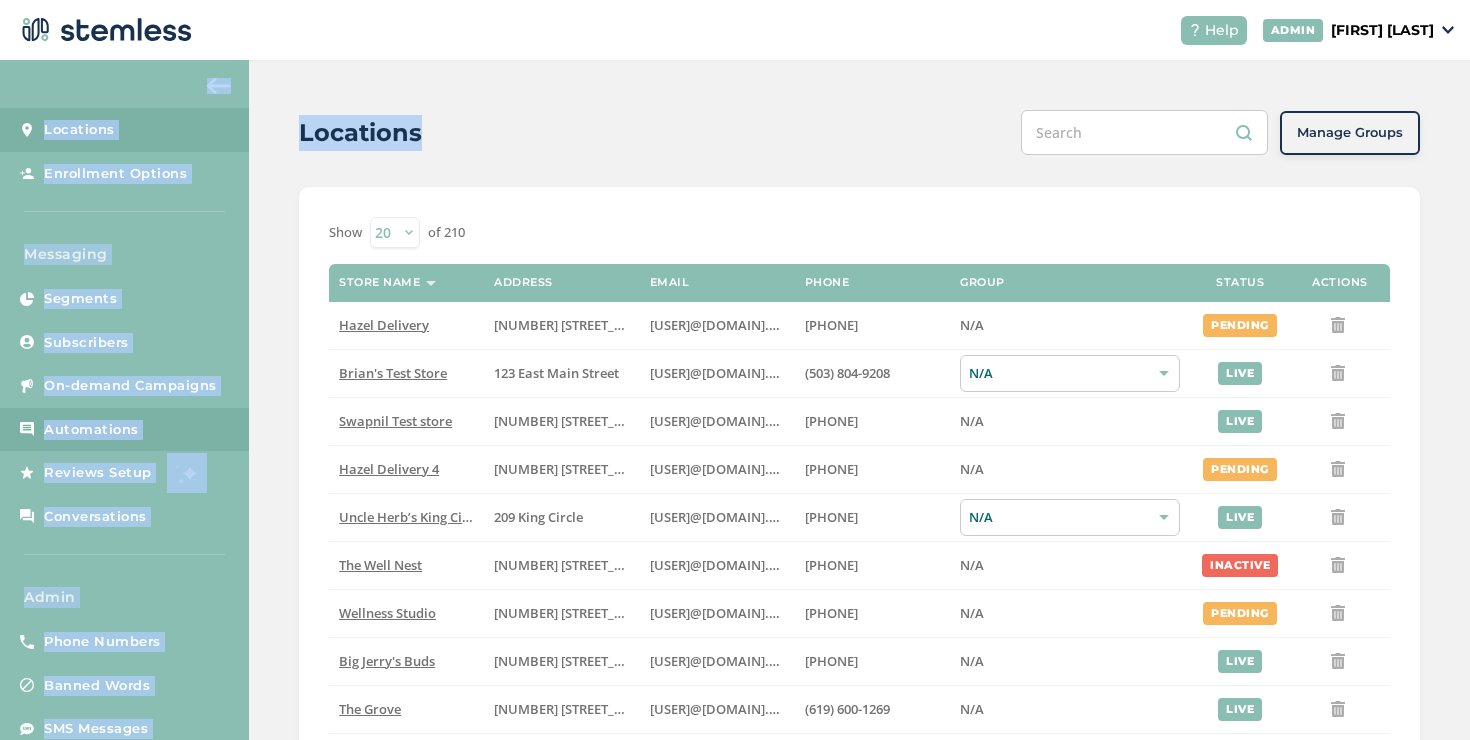 click on "Automations" at bounding box center (124, 430) 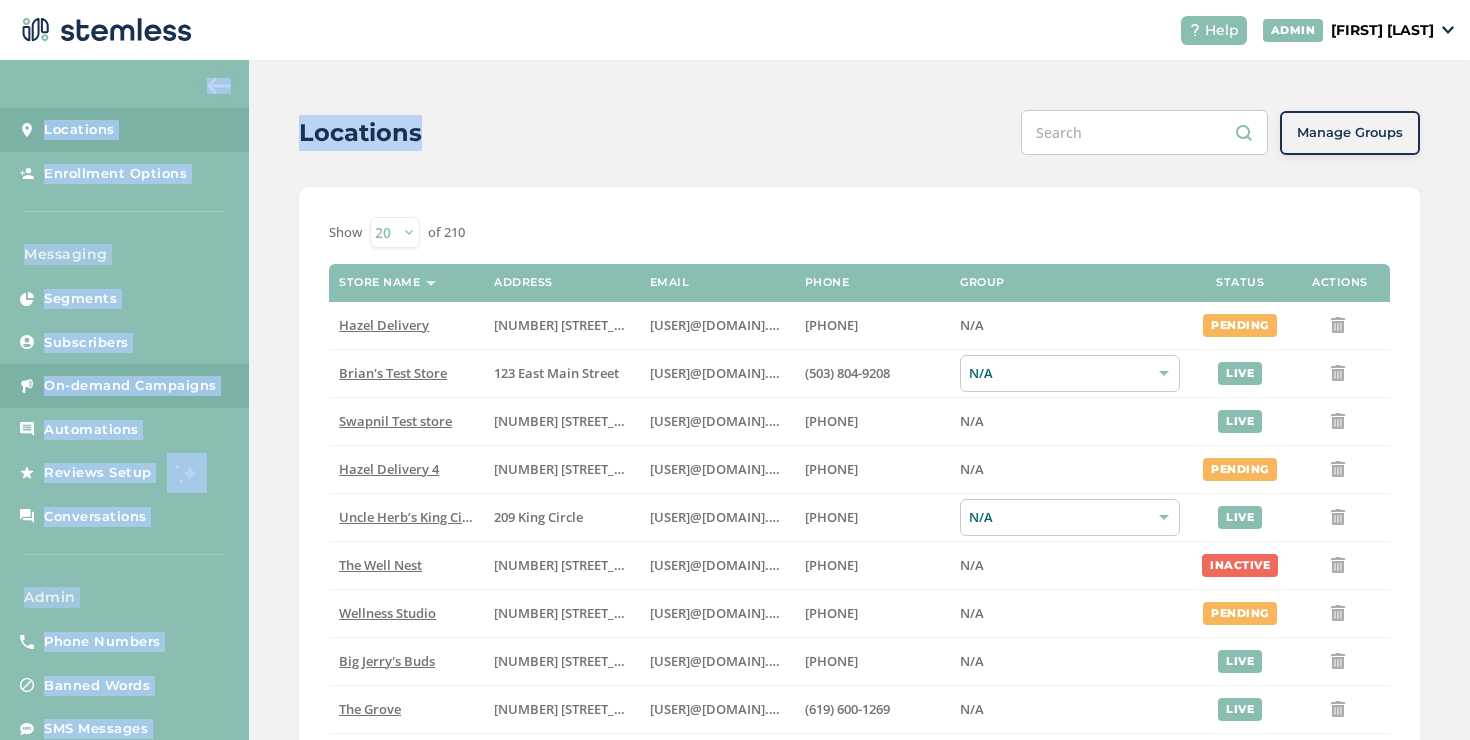 click on "On-demand Campaigns" at bounding box center [130, 386] 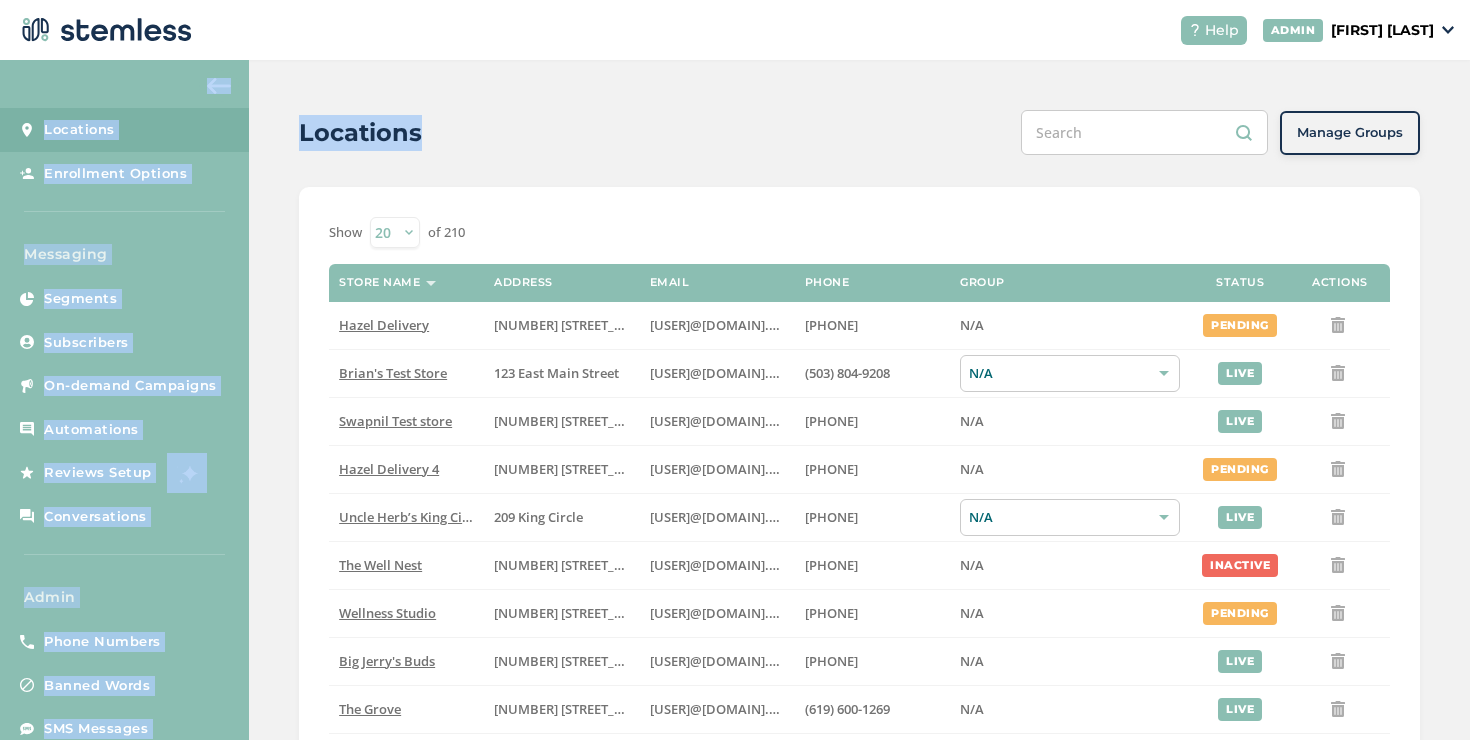click on "Locations Manage Groups Show  20   50   100  of 210  Store name   Address   Email   Phone   Group   Status   Actions   Hazel Delivery   [NUMBER] [STREET_NAME] [STREET_NAME]   [USER]@[DOMAIN].com   [PHONE]   N/A   pending      Brian's Test Store   [NUMBER] [STREET_NAME] [STREET_NAME]   [USER]@[DOMAIN].com   [PHONE]   N/A   live      Swapnil Test store   [NUMBER] [STREET_NAME] [STREET_NAME]   [USER]@[DOMAIN].com   [PHONE]   N/A   live      Hazel Delivery 4   [NUMBER] [STREET_NAME] [STREET_NAME]   [USER]@[DOMAIN].com   [PHONE]   N/A   pending      Uncle Herb’s King Circle   [NUMBER] [STREET_NAME] [STREET_NAME]   [USER]@[DOMAIN].com   [PHONE]   N/A   live      The Well Nest   [NUMBER] [STREET_NAME] [STREET_NAME]   [USER]@[DOMAIN].com   [PHONE]   N/A   inactive      Wellness Studio   [NUMBER] [STREET_NAME] [STREET_NAME]   [USER]@[DOMAIN].com   [PHONE]   N/A   pending      Big Jerry's Buds   [NUMBER] [STREET_NAME] [STREET_NAME]   [USER]@[DOMAIN].com   [PHONE]   N/A   live      The Grove   [NUMBER] [STREET_NAME] [STREET_NAME]   [USER]@[DOMAIN].com   [PHONE]   N/A   live      The Prime Leaf   N/A  1" at bounding box center (859, 730) 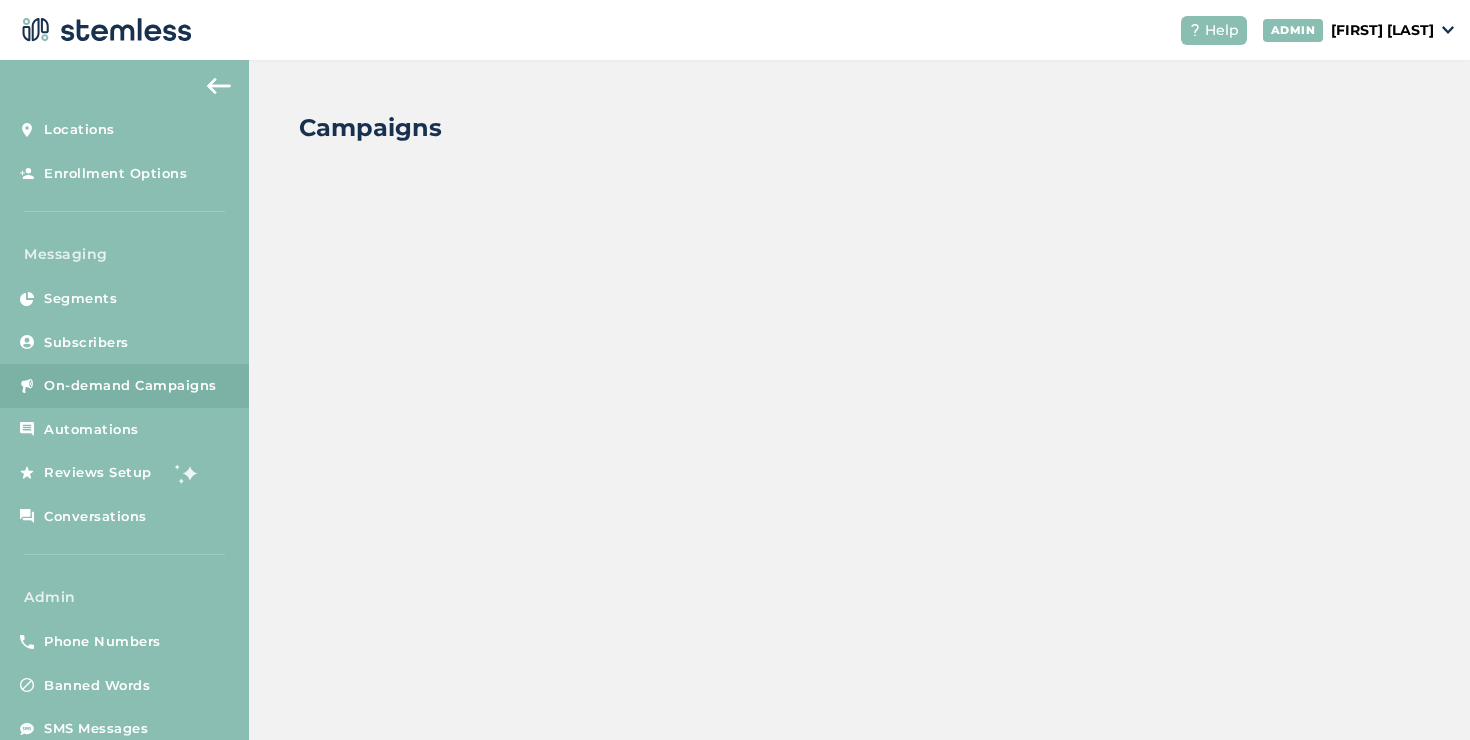 click on "On-demand Campaigns" at bounding box center [124, 386] 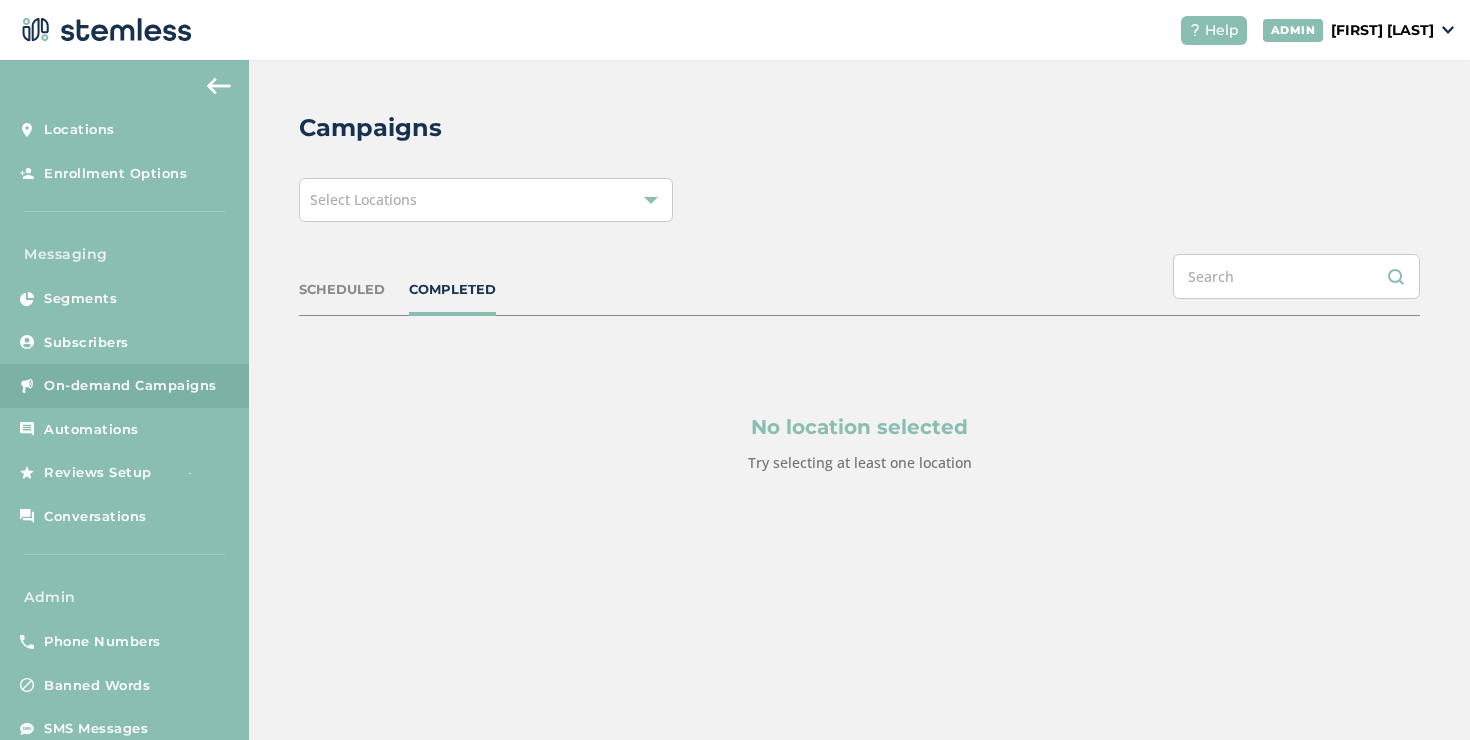 click on "Select Locations" at bounding box center (486, 200) 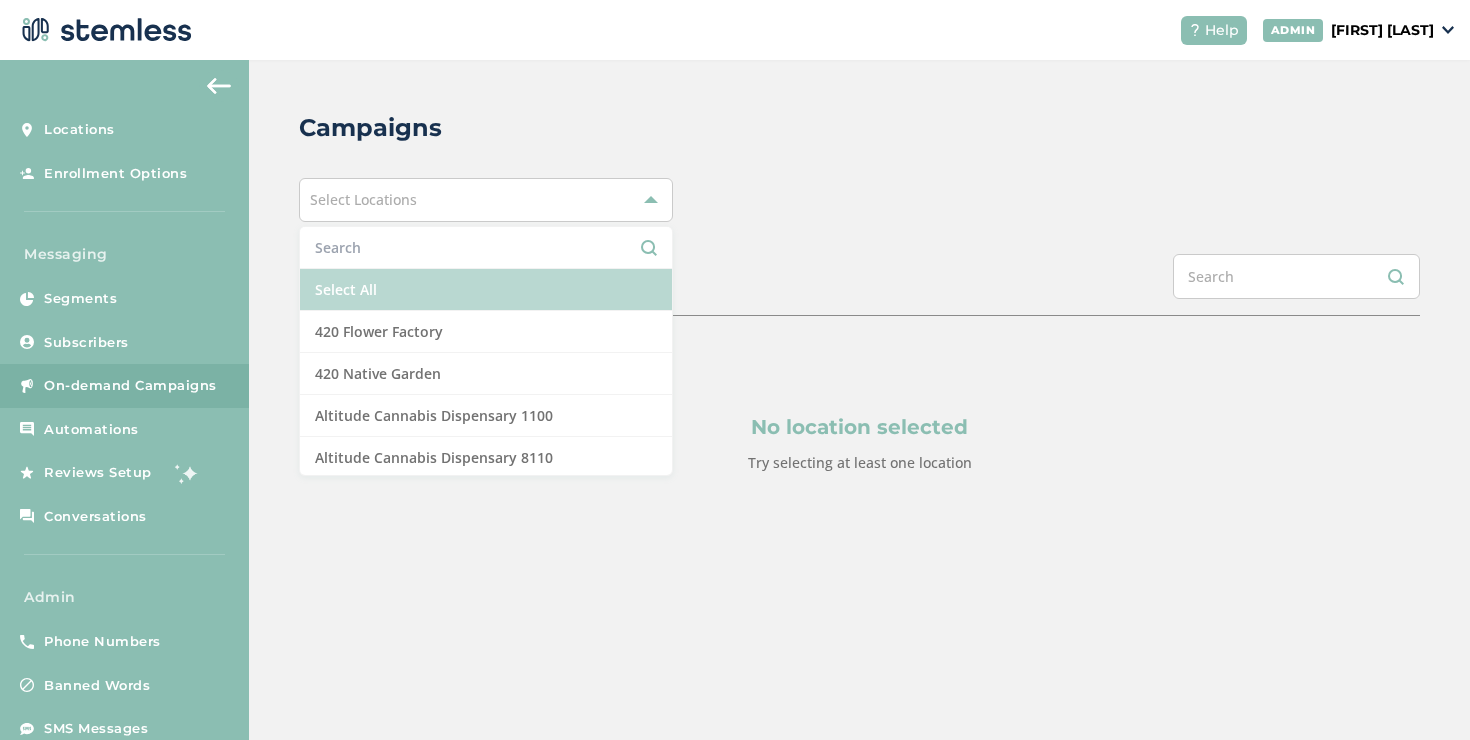 click on "Select All" at bounding box center (486, 290) 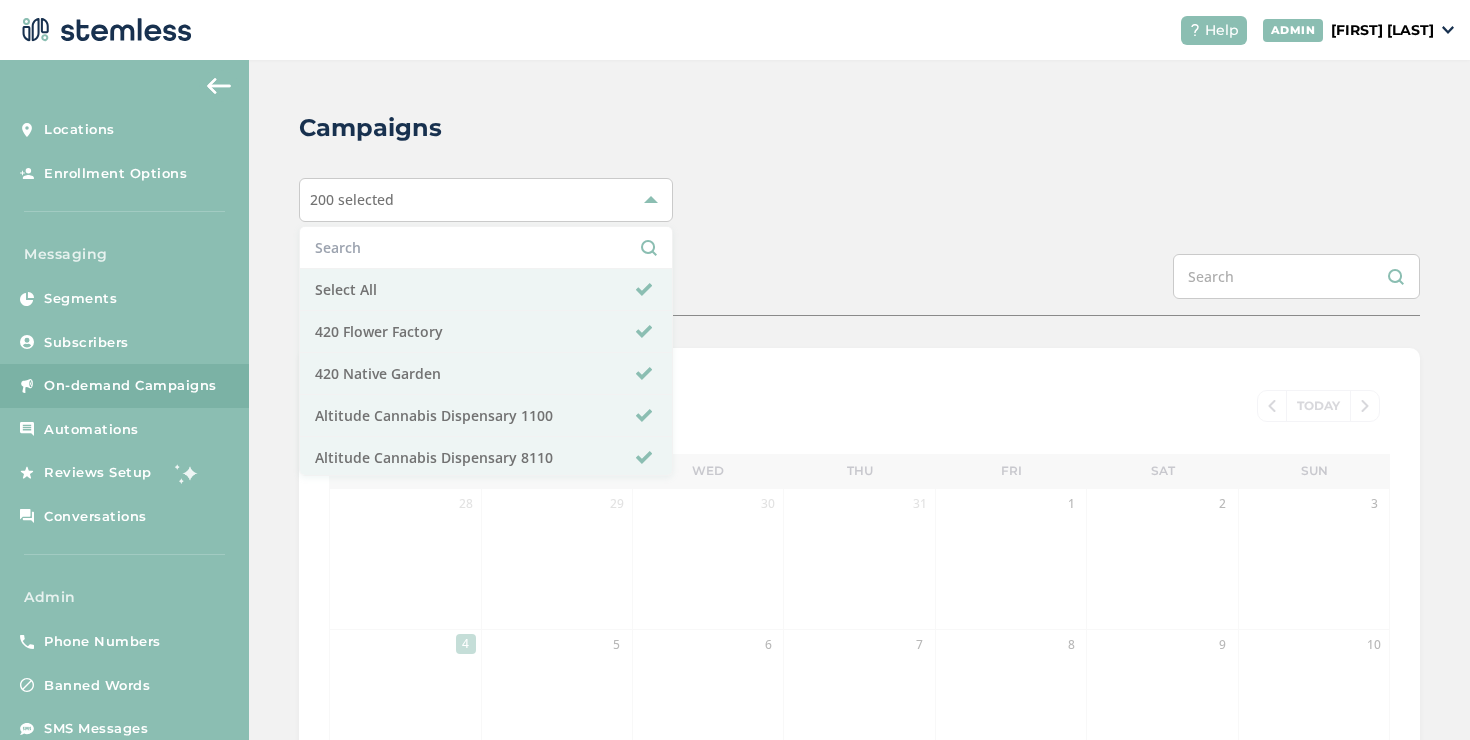 click on "SCHEDULED   COMPLETED" at bounding box center [859, 285] 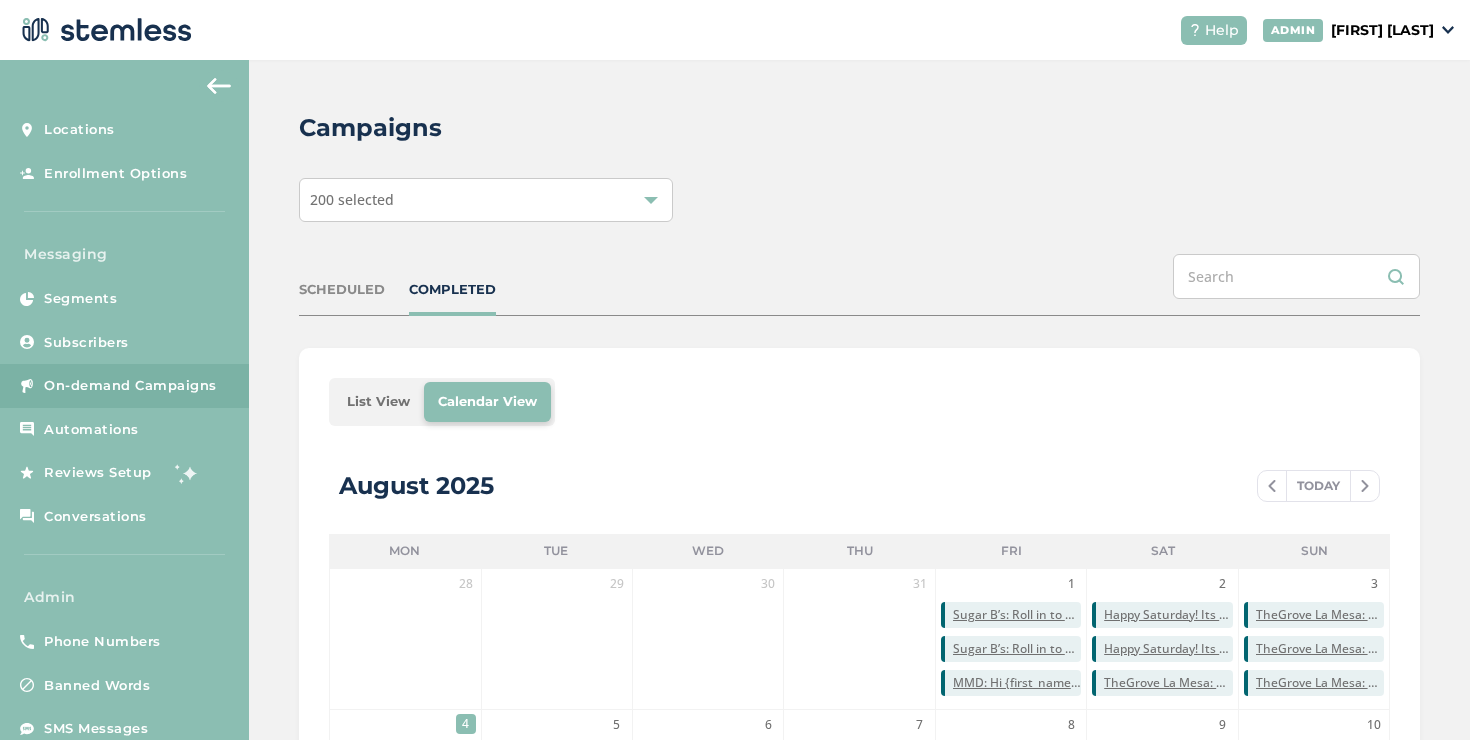 click on "List View" at bounding box center [378, 402] 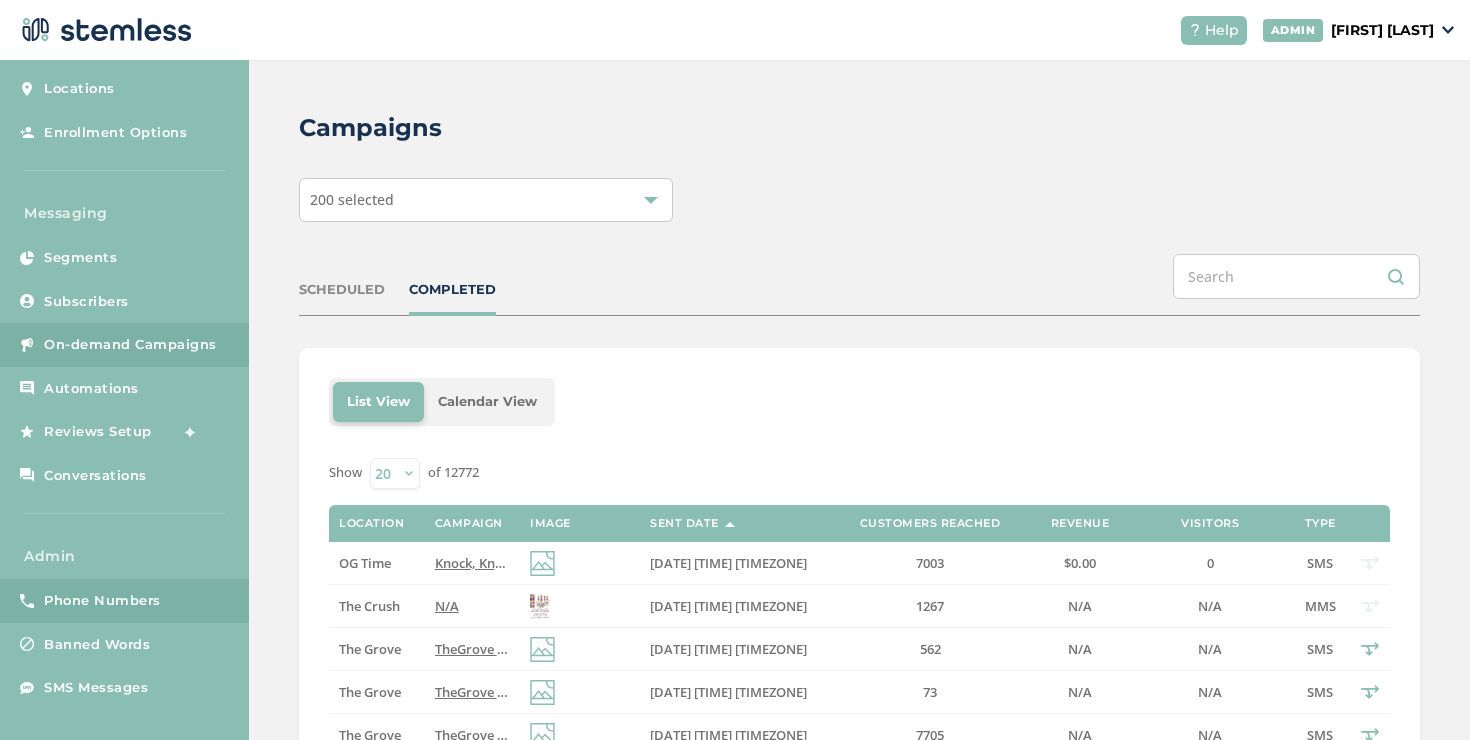 scroll, scrollTop: 42, scrollLeft: 0, axis: vertical 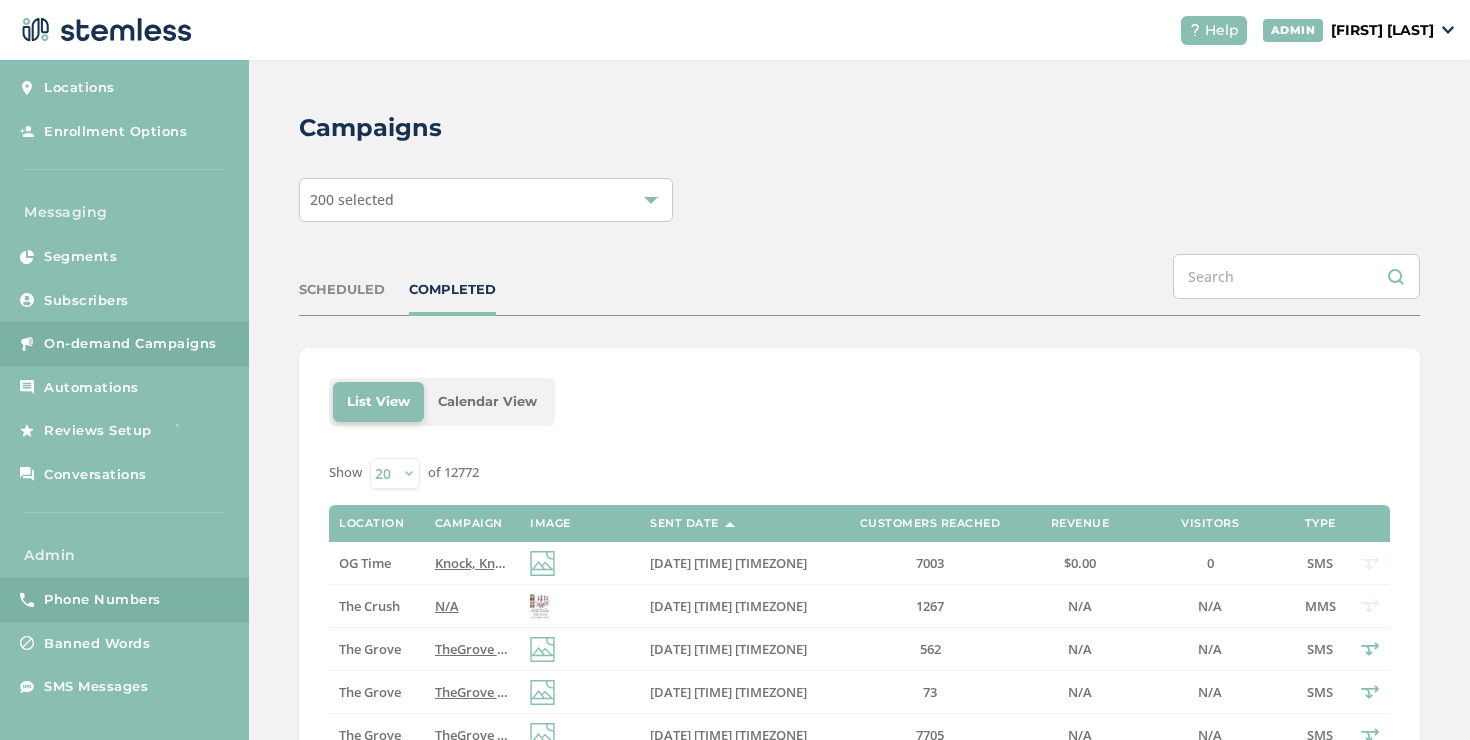 click on "Phone Numbers" at bounding box center [102, 600] 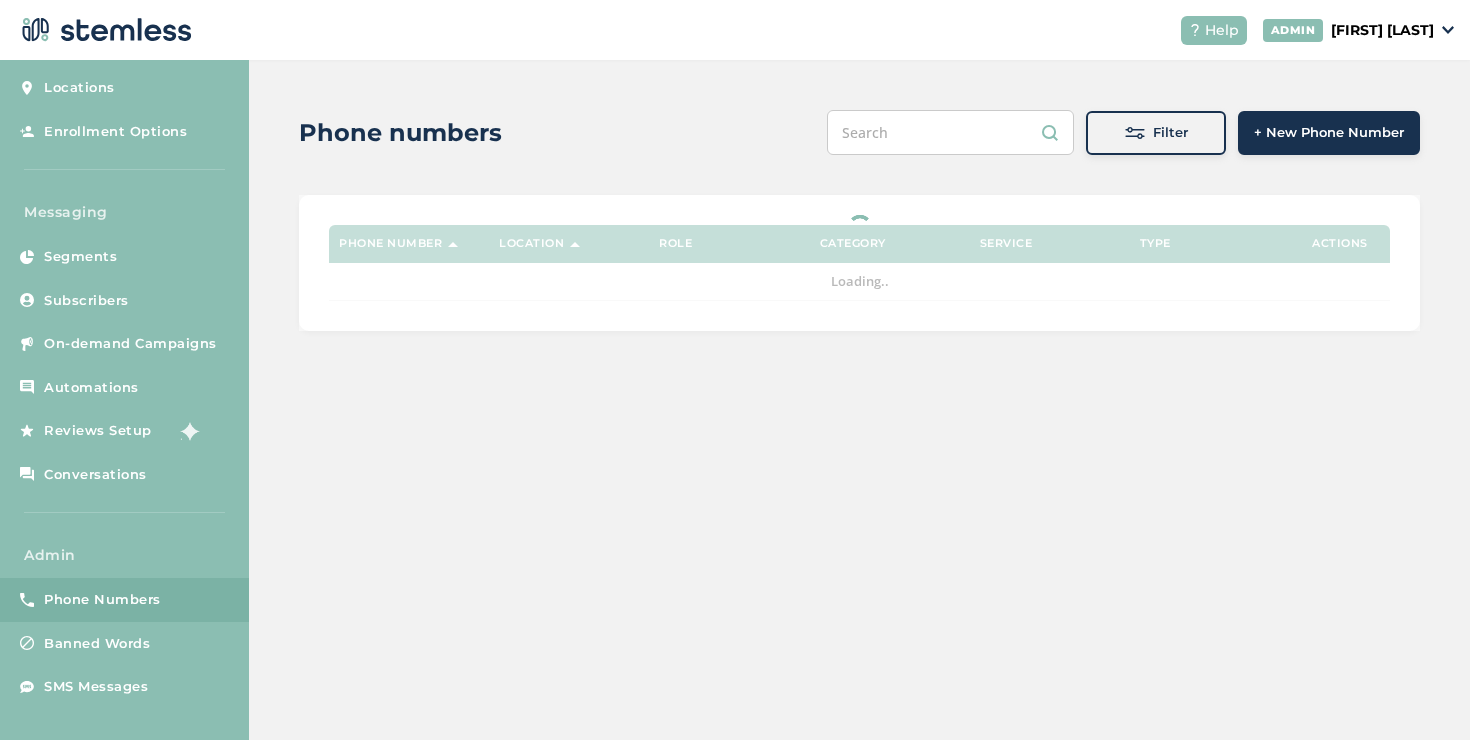 click on "Phone numbers Filter + New Phone Number Phone number Location Role Category Service Type Actions Loading.." at bounding box center [859, 220] 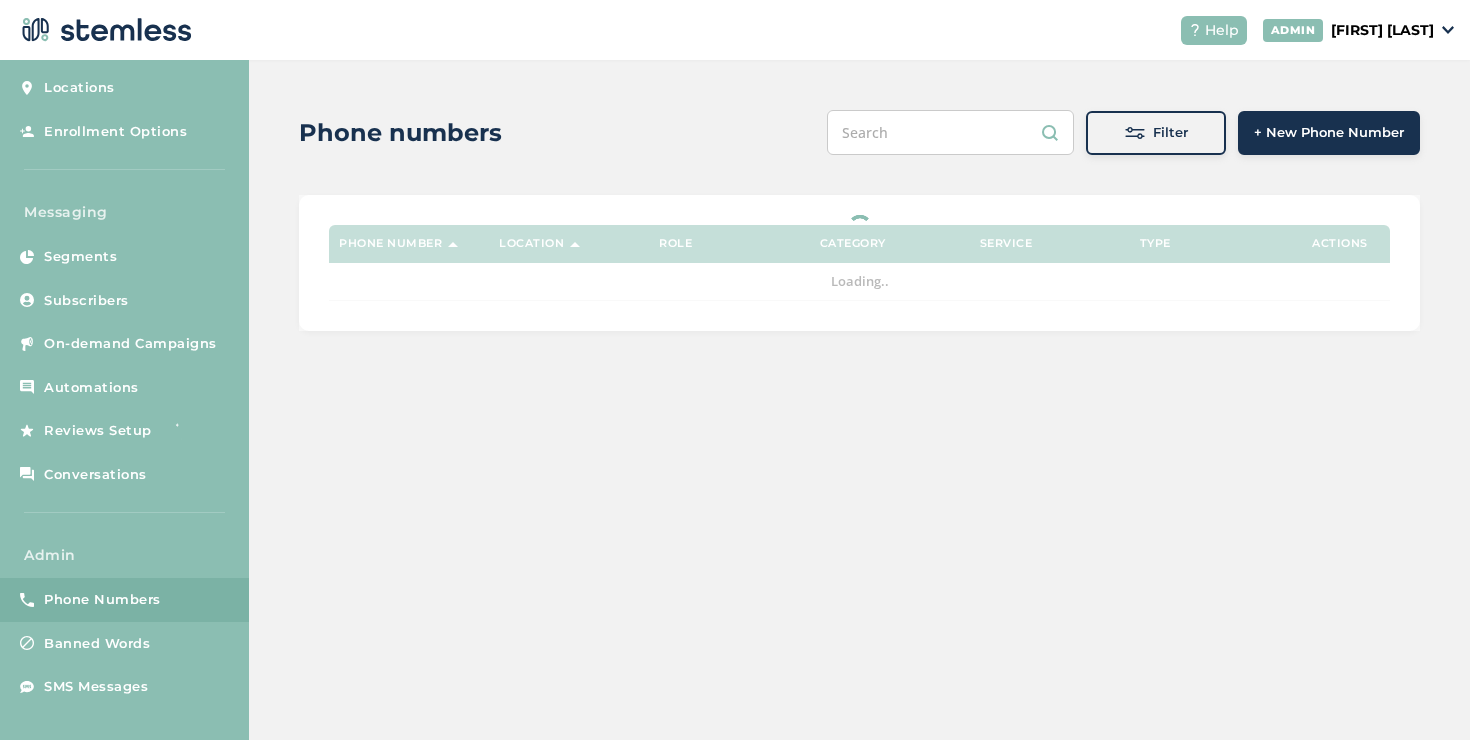 click on "Filter" at bounding box center (1156, 133) 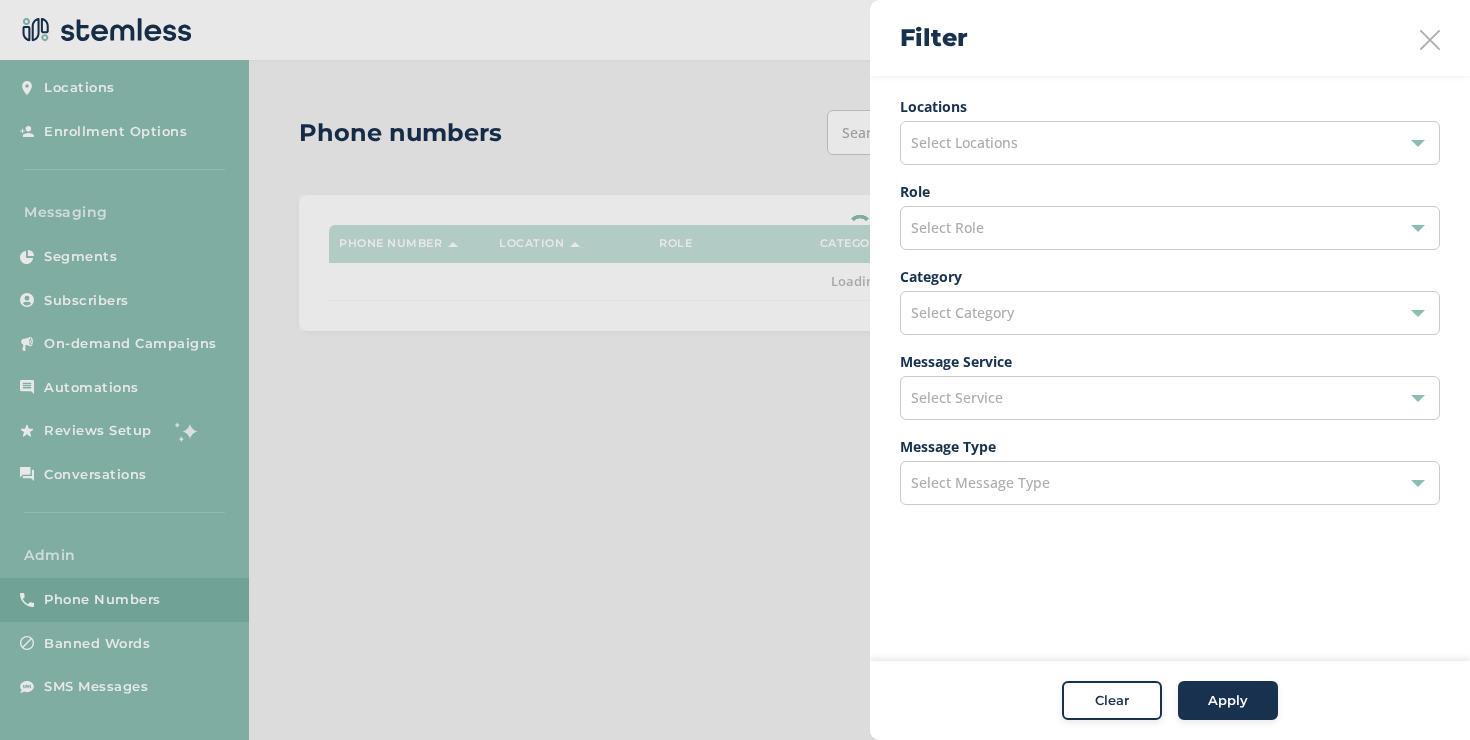 click on "Select Locations" at bounding box center (1170, 143) 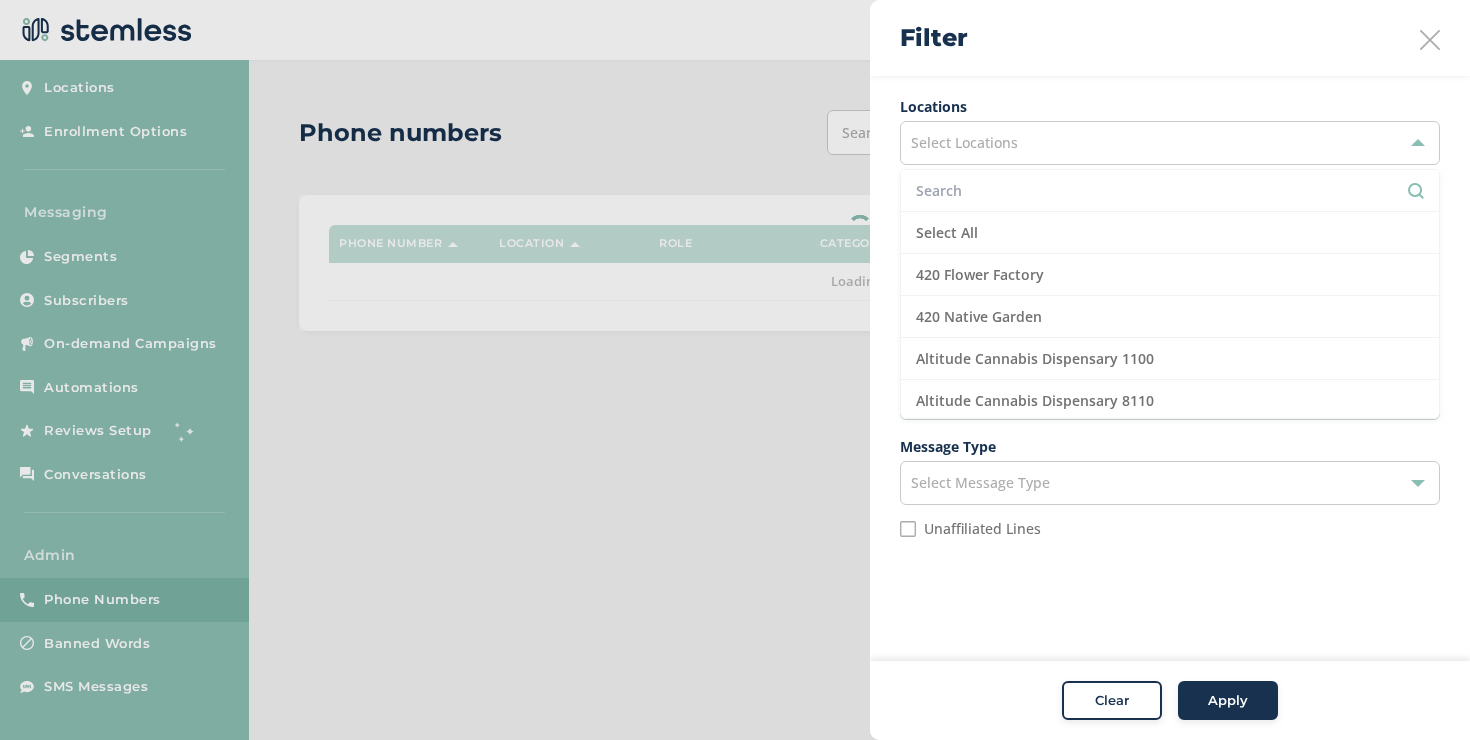click at bounding box center [1170, 190] 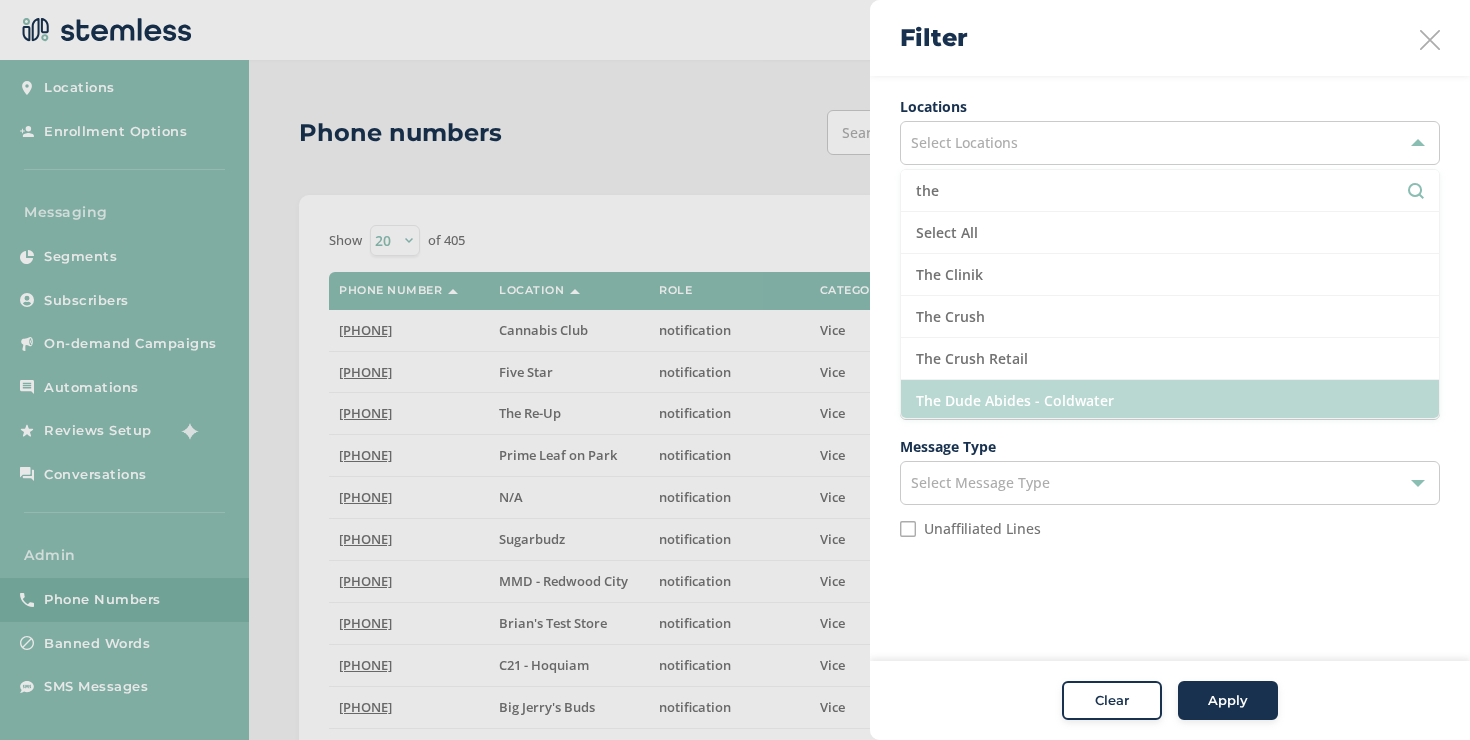 click on "The Dude Abides - Coldwater" at bounding box center [1170, 401] 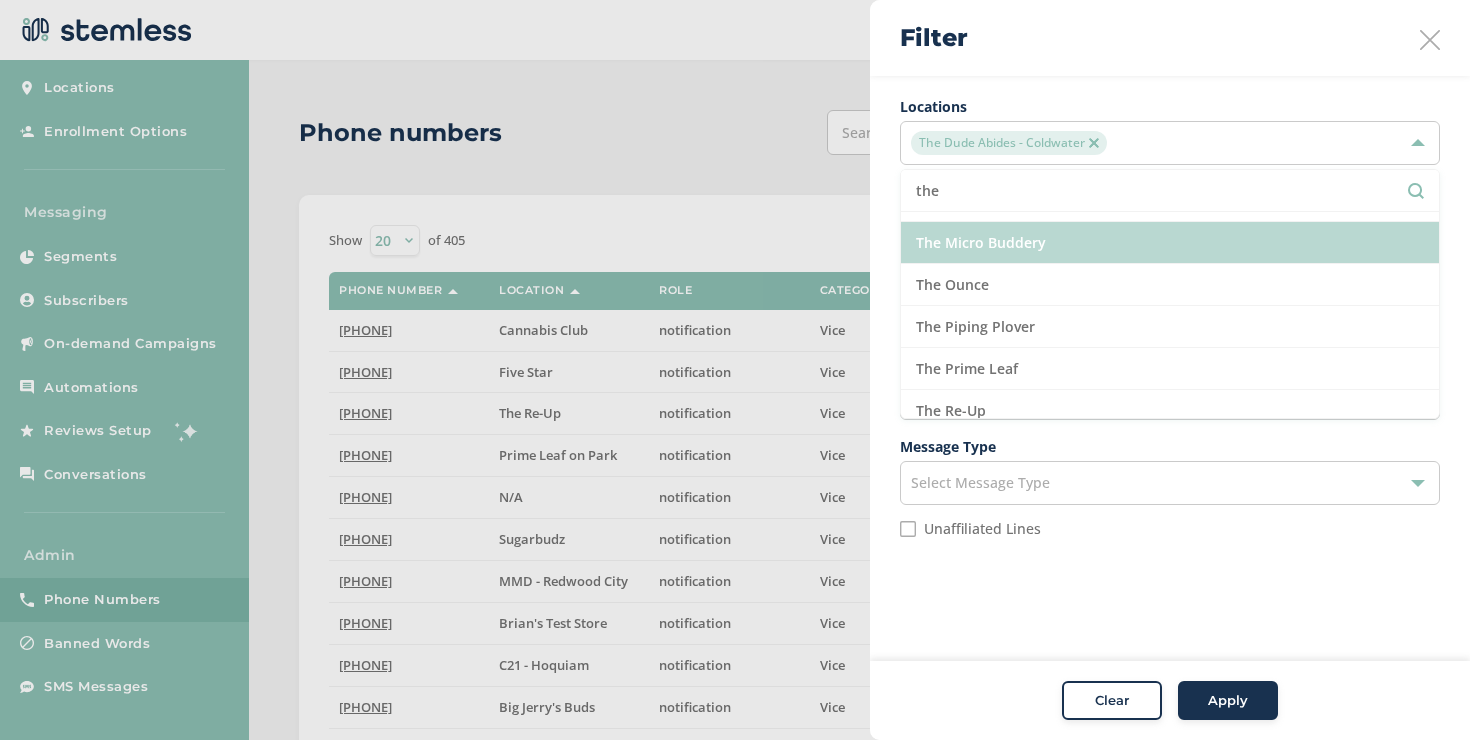 scroll, scrollTop: 161, scrollLeft: 0, axis: vertical 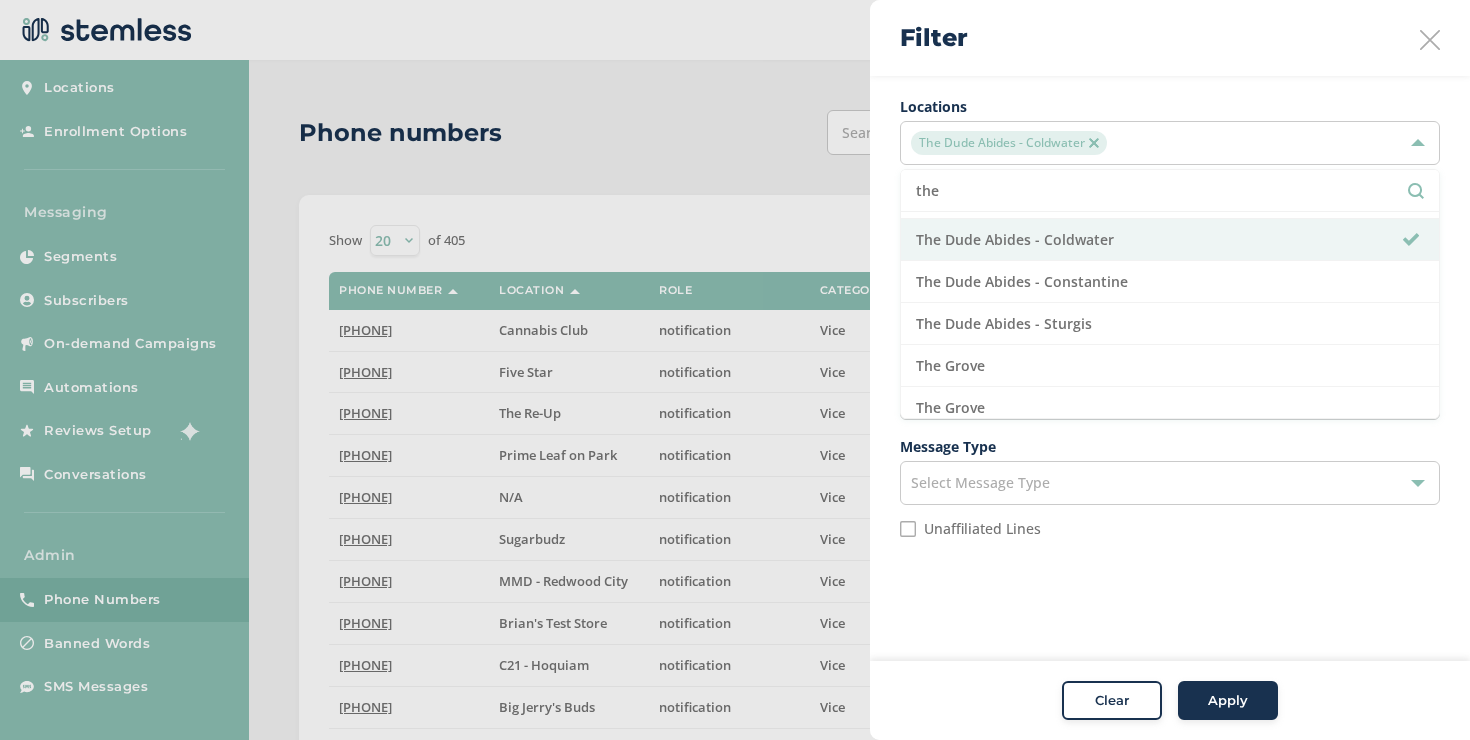 click on "the" at bounding box center [1170, 190] 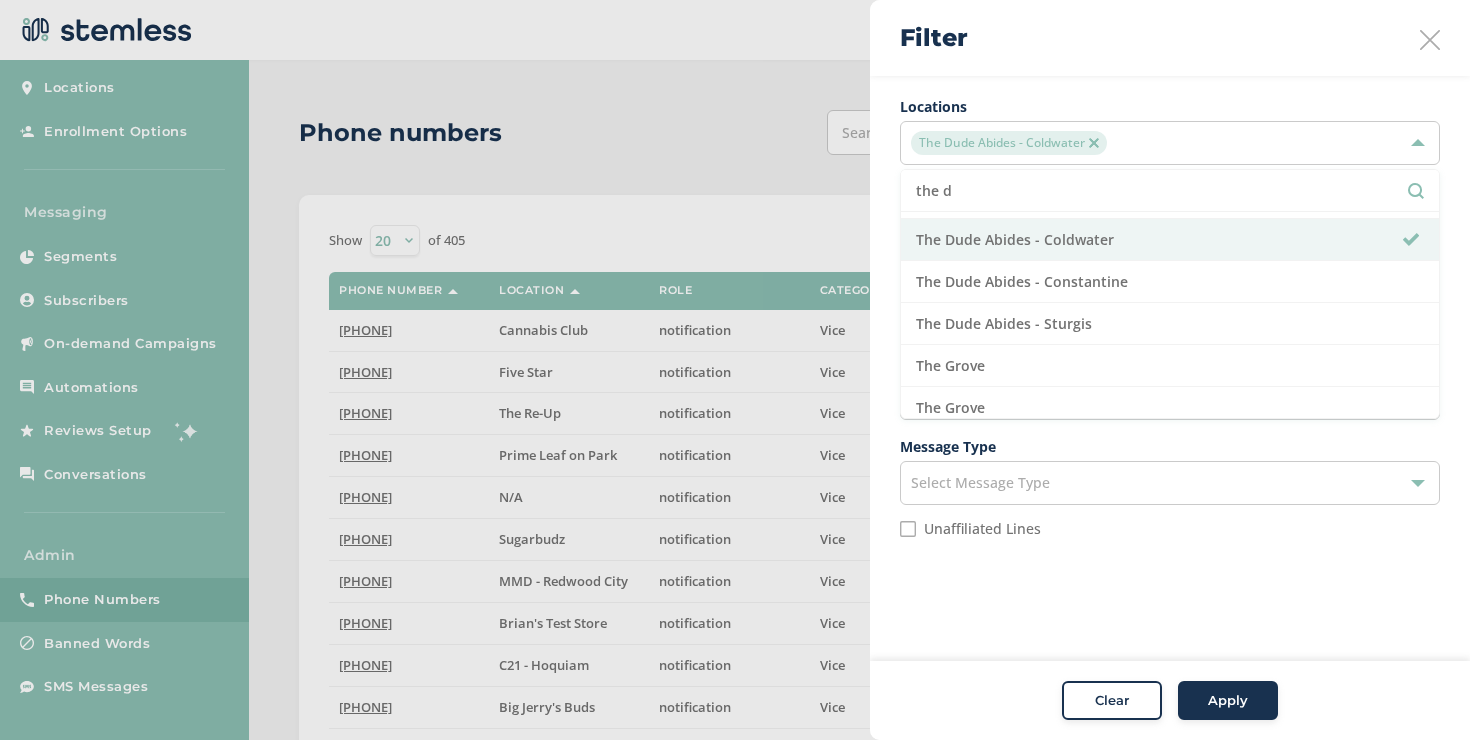 scroll, scrollTop: 0, scrollLeft: 0, axis: both 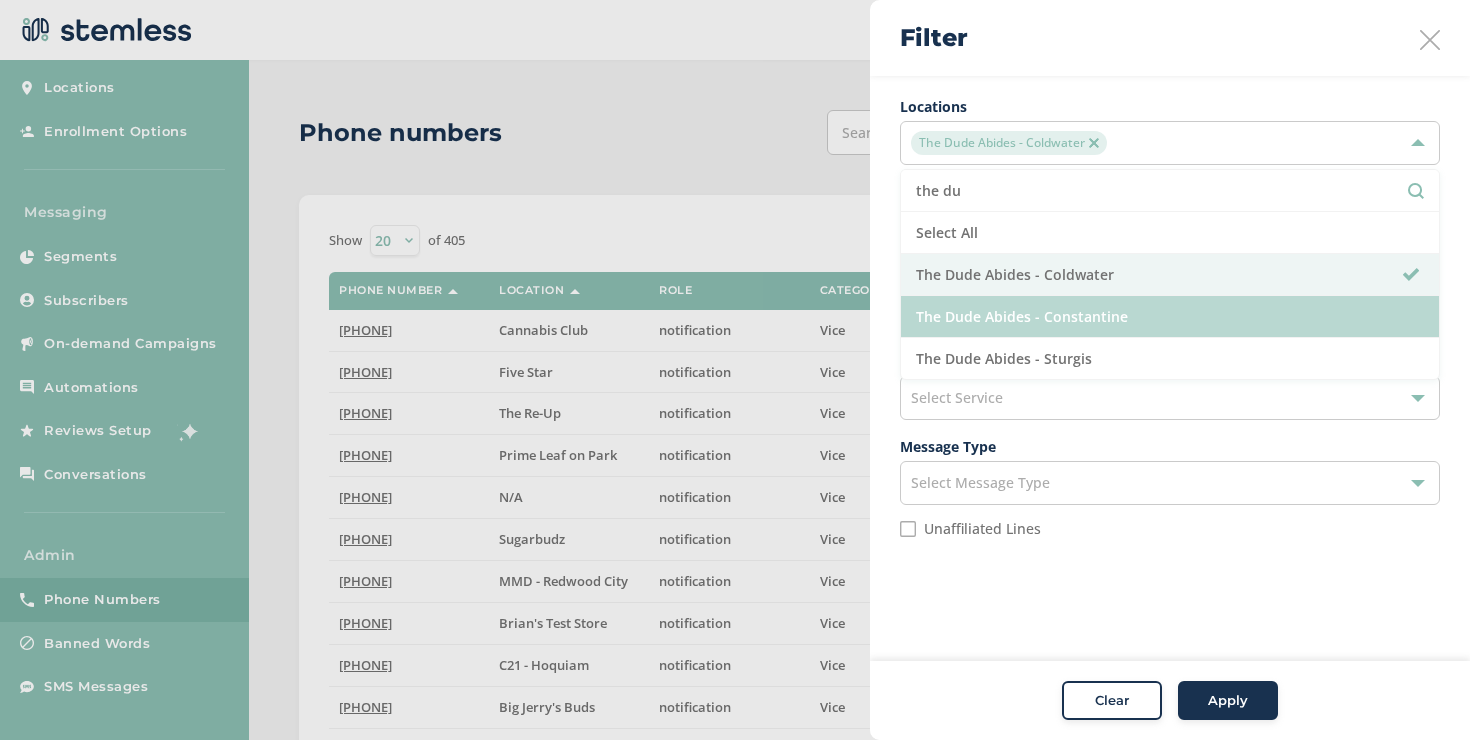 type on "the du" 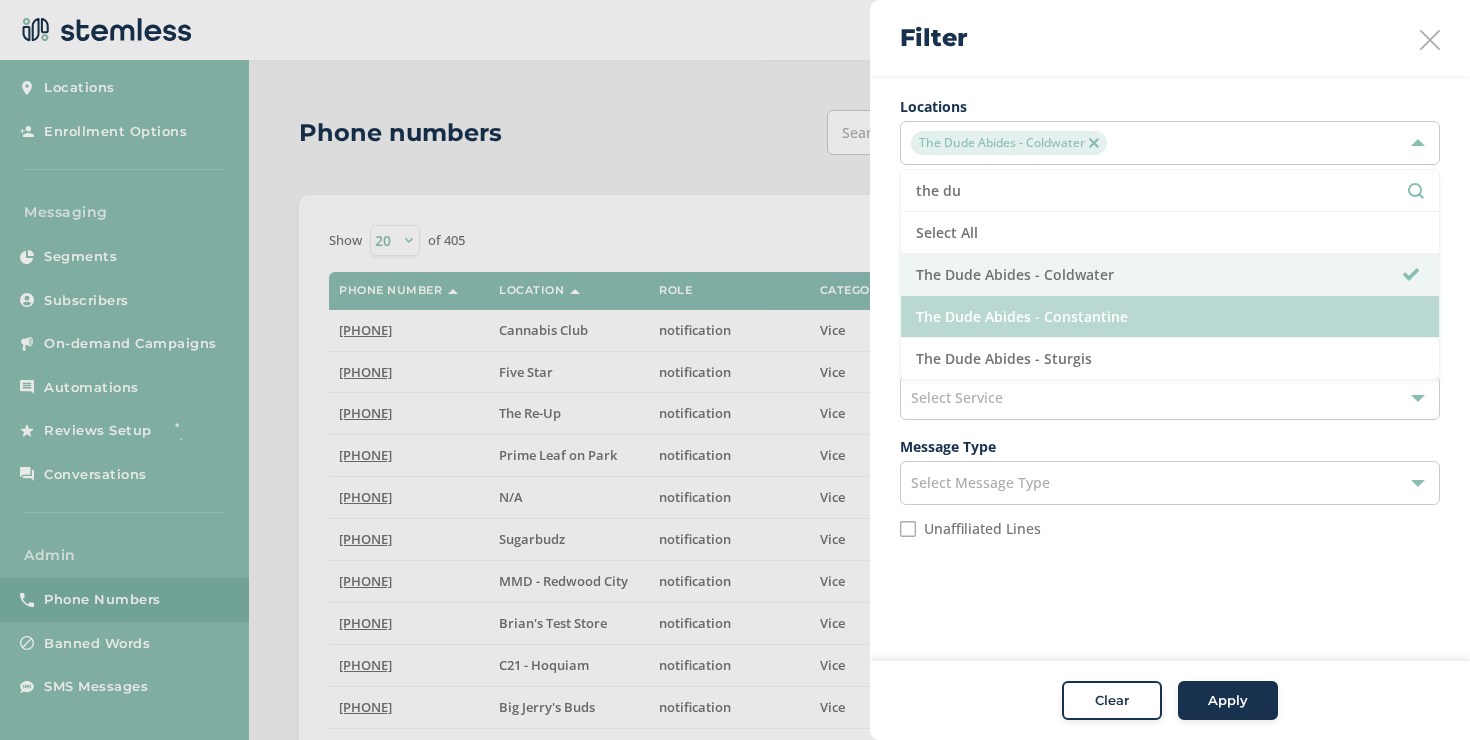 click on "The Dude Abides - Constantine" at bounding box center (1170, 317) 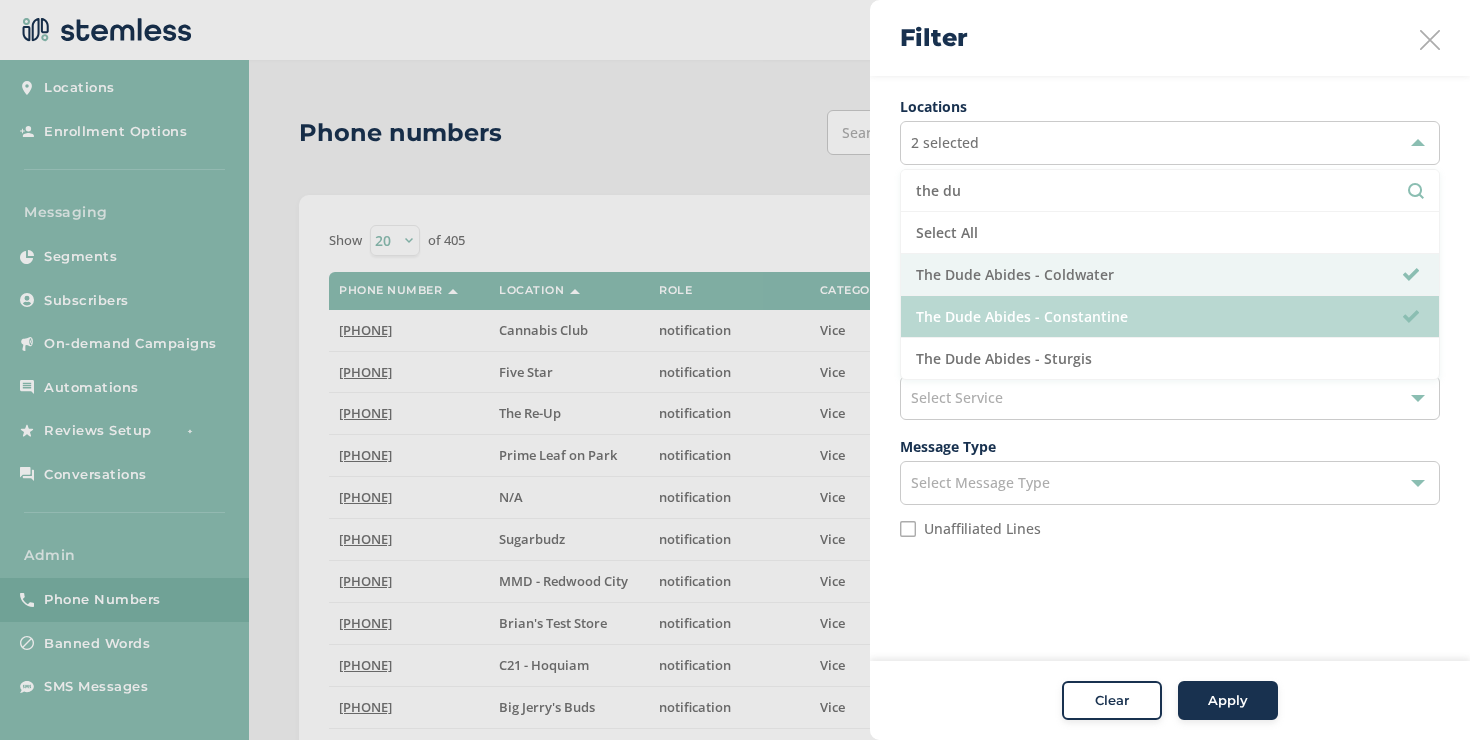 click on "The Dude Abides - Constantine" at bounding box center (1170, 317) 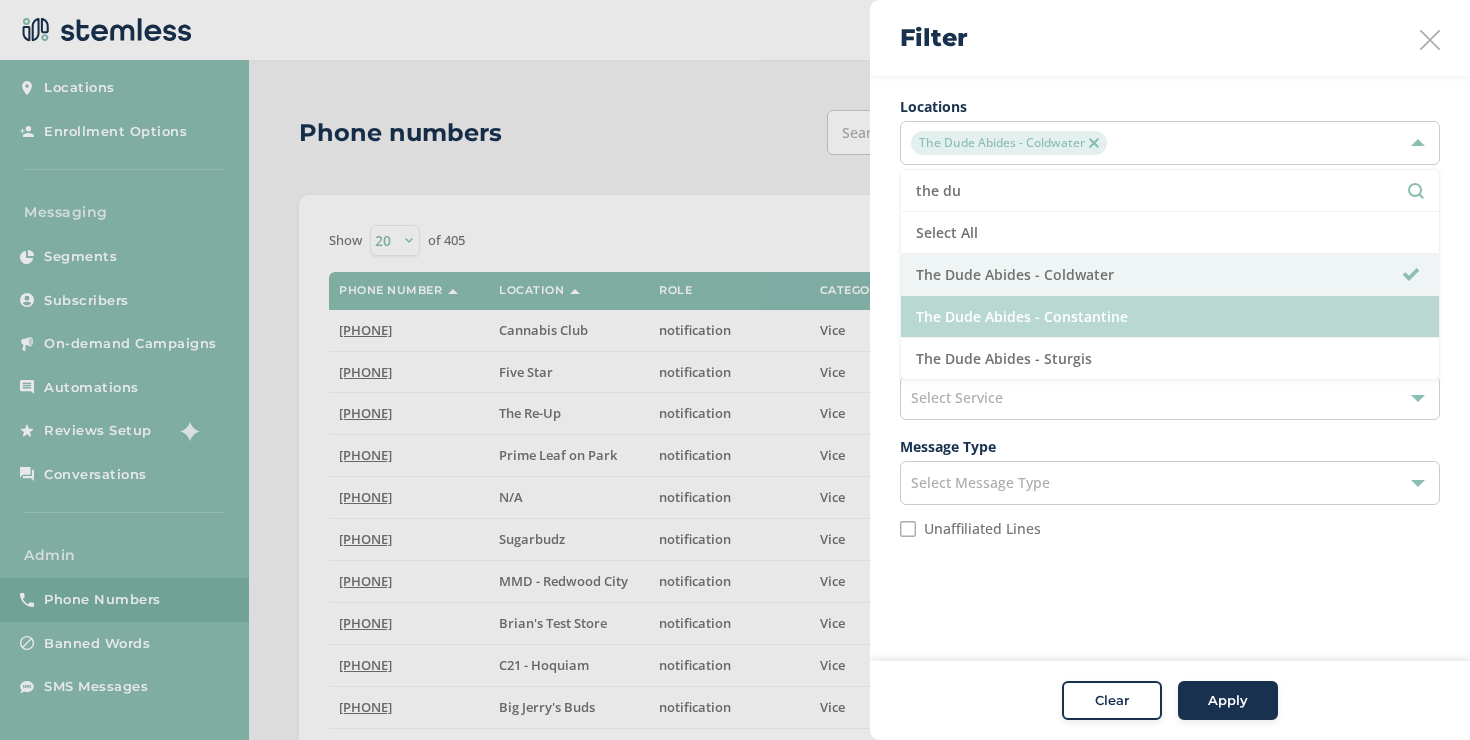 click on "The Dude Abides - Constantine" at bounding box center (1170, 317) 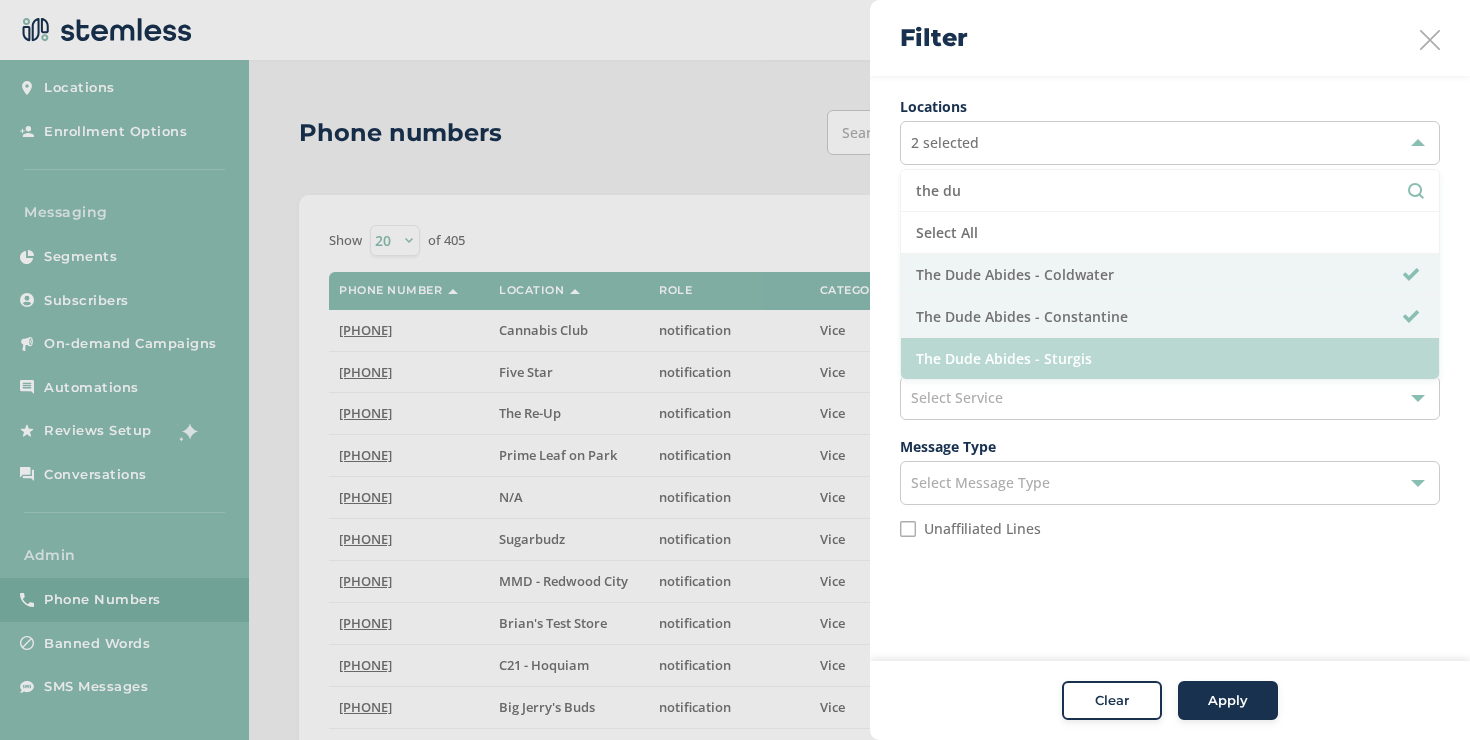 click on "The Dude Abides - Sturgis" at bounding box center [1170, 358] 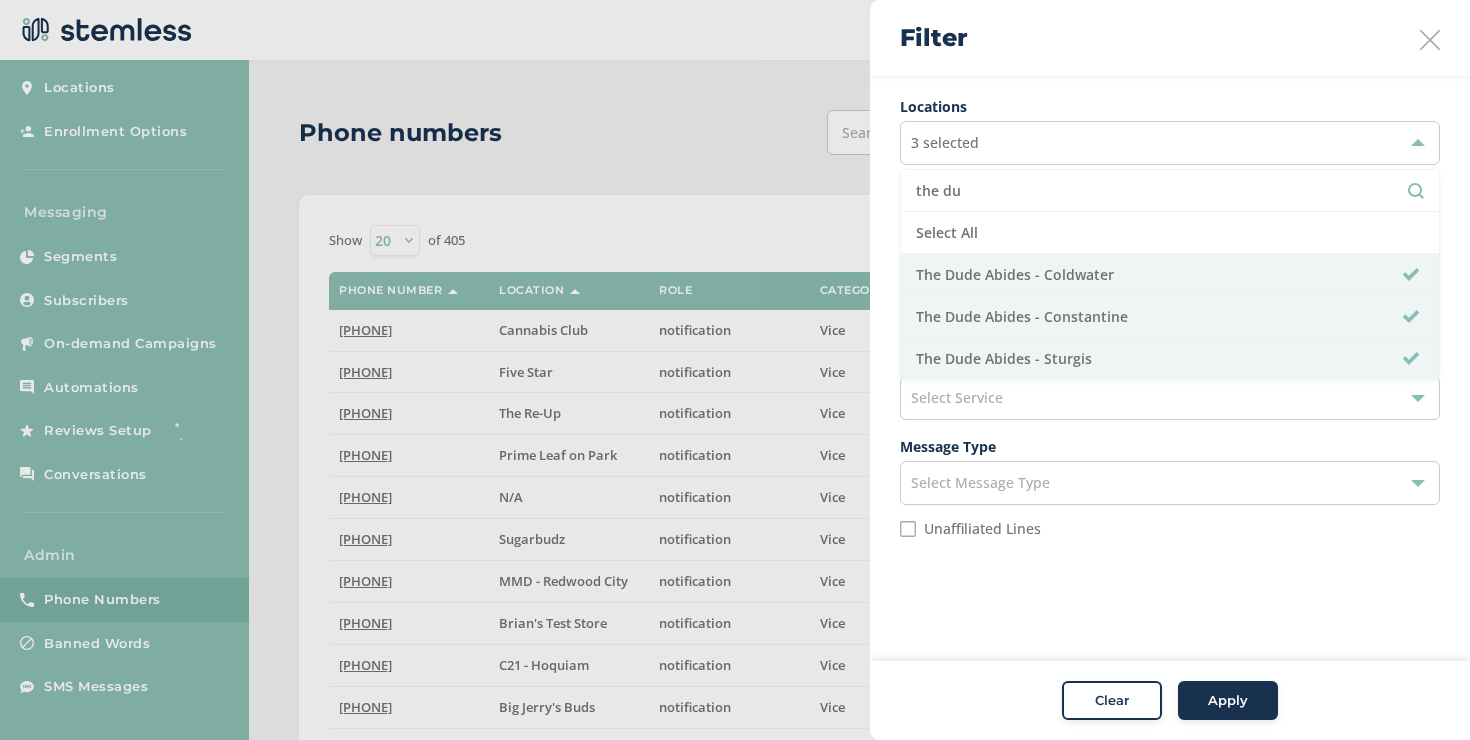 click on "Apply" at bounding box center (1228, 701) 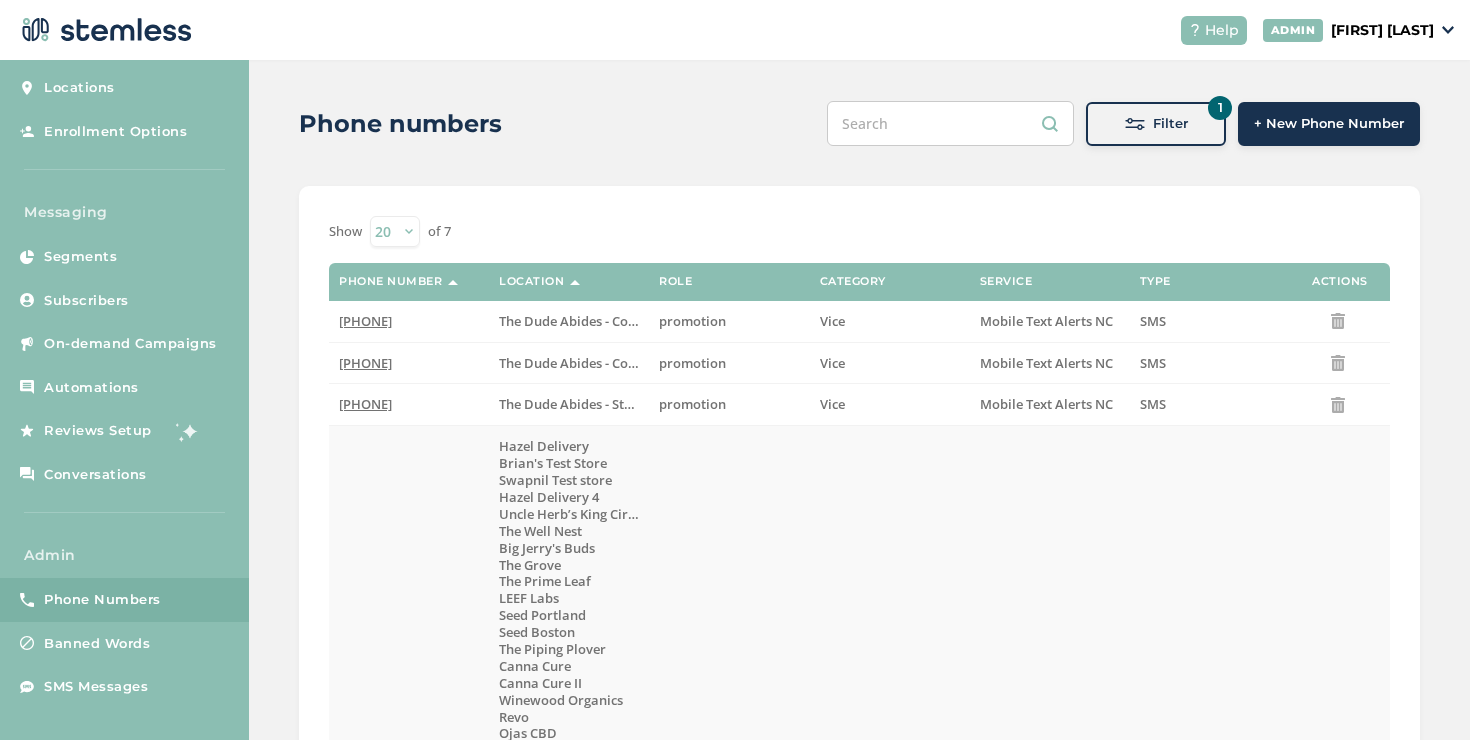 scroll, scrollTop: 8, scrollLeft: 0, axis: vertical 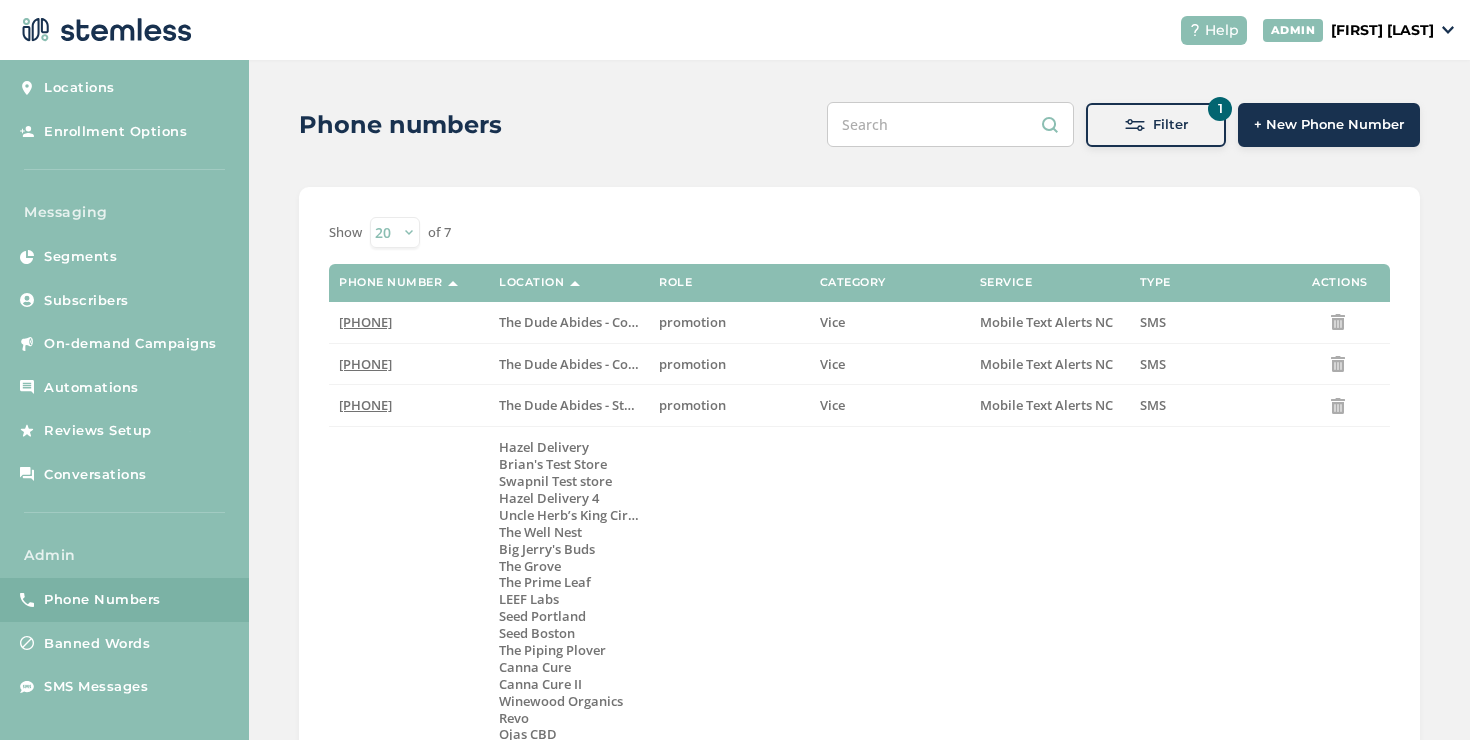click on "[FIRST] [LAST]" at bounding box center [1382, 30] 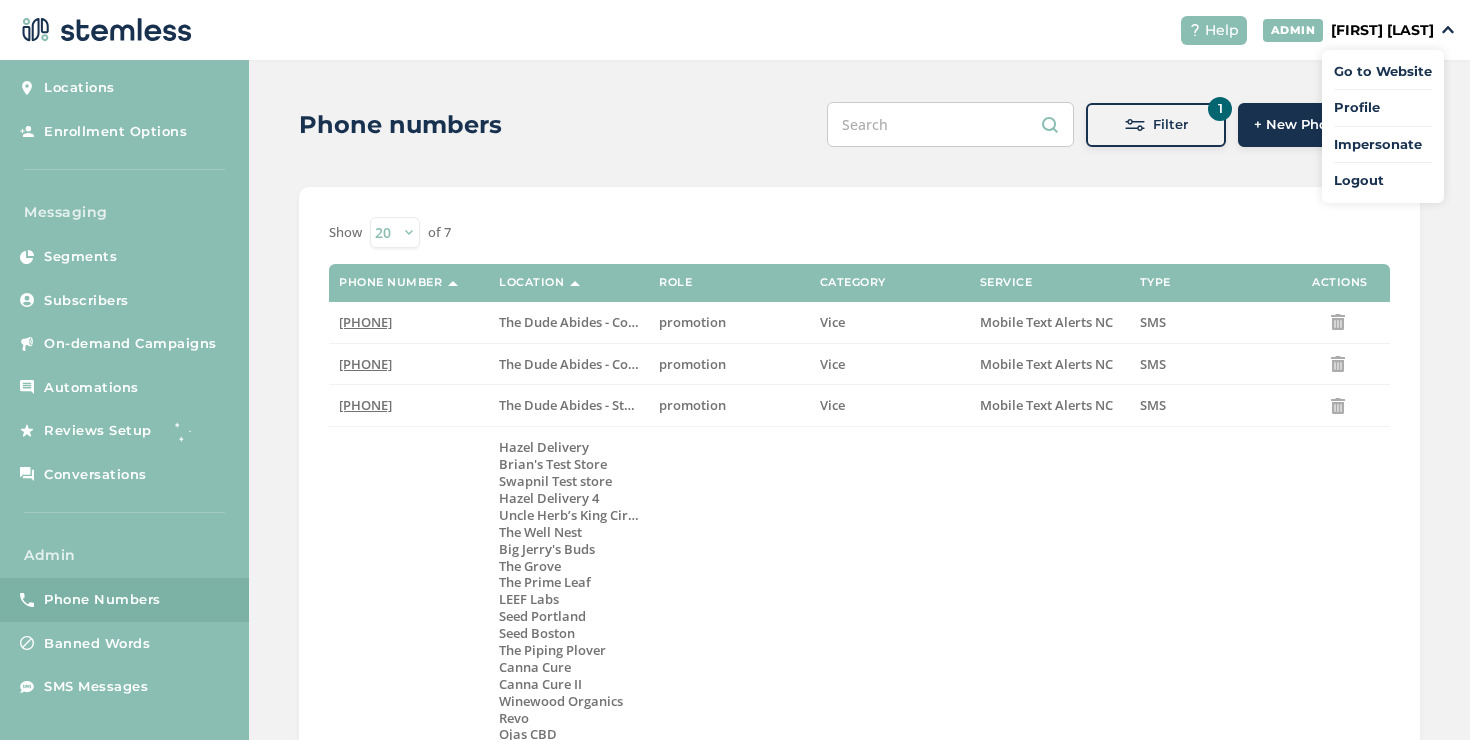 click on "Impersonate" at bounding box center (1383, 145) 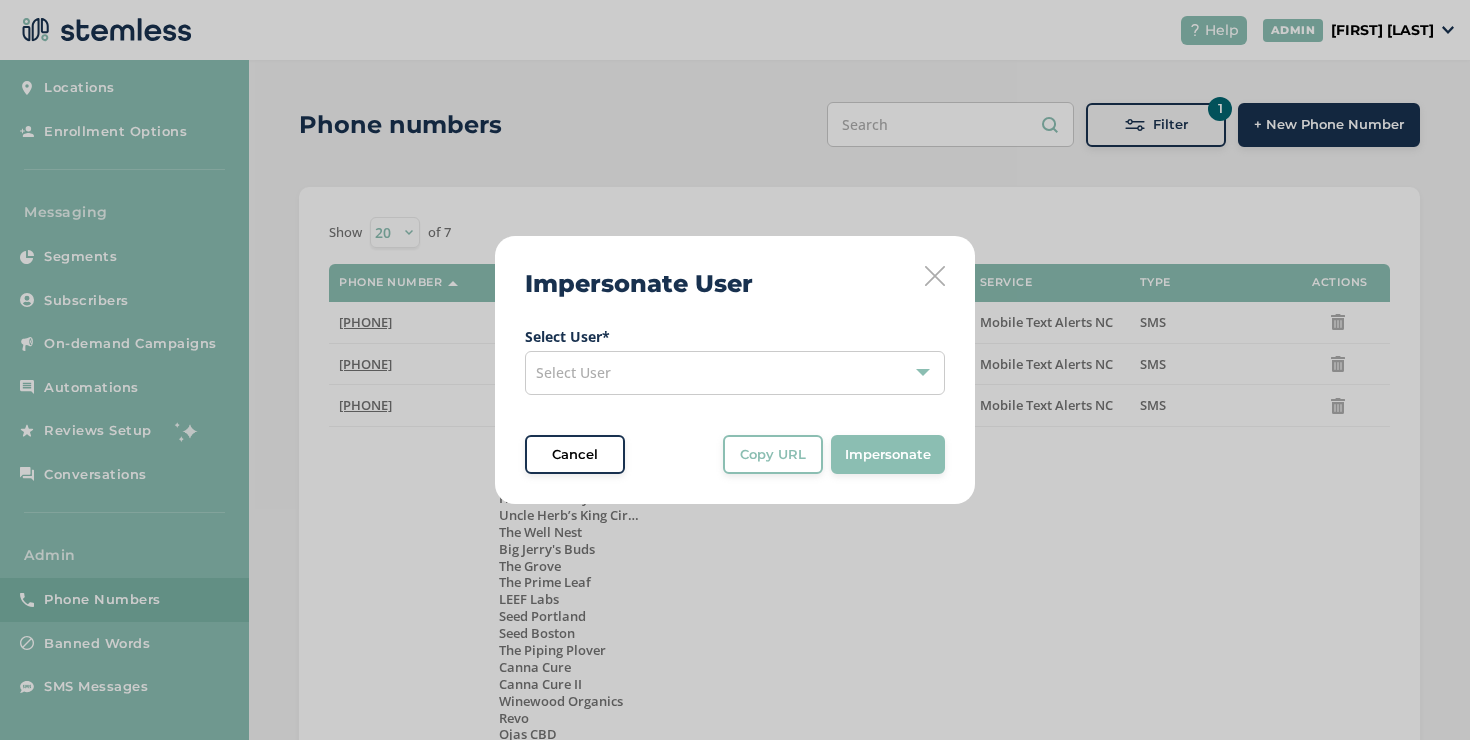 click on "Select User" at bounding box center (735, 373) 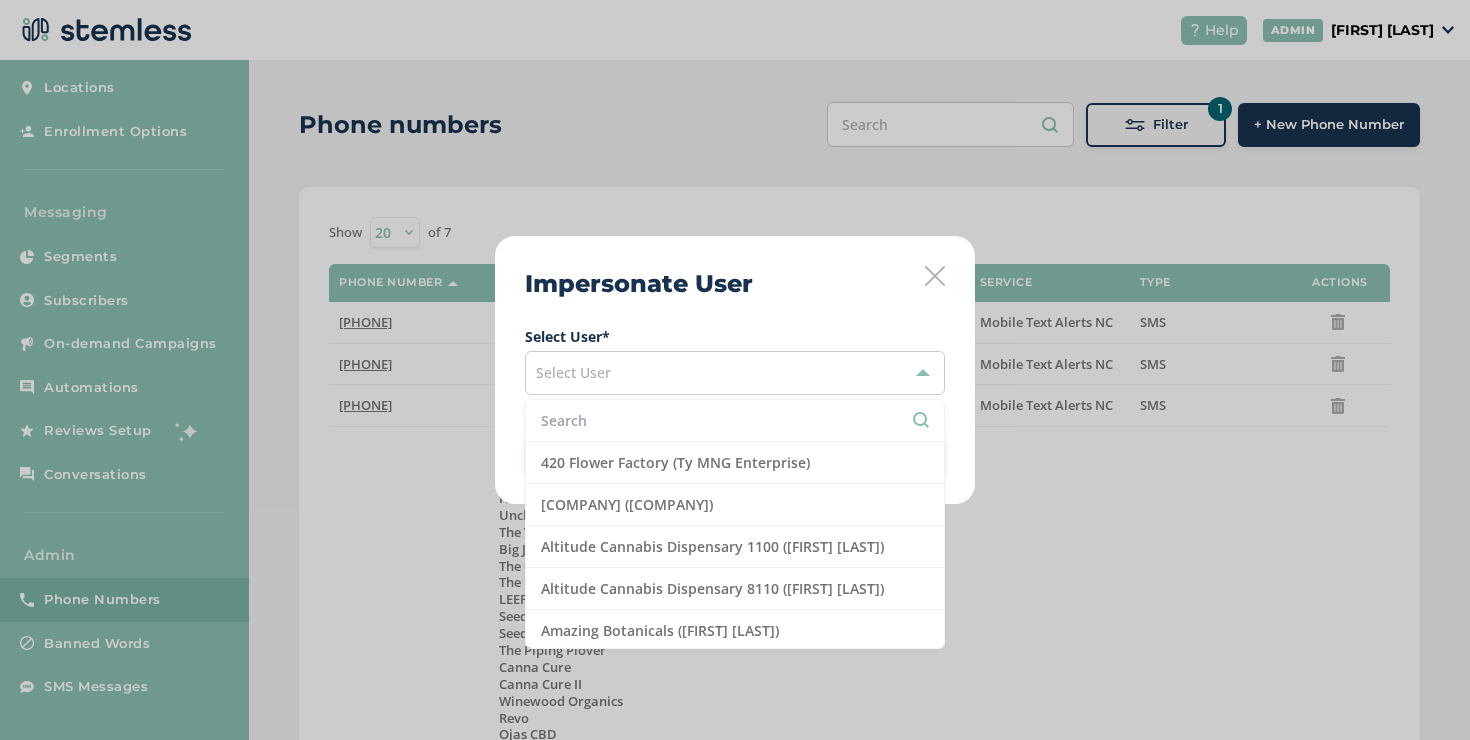 click at bounding box center (735, 420) 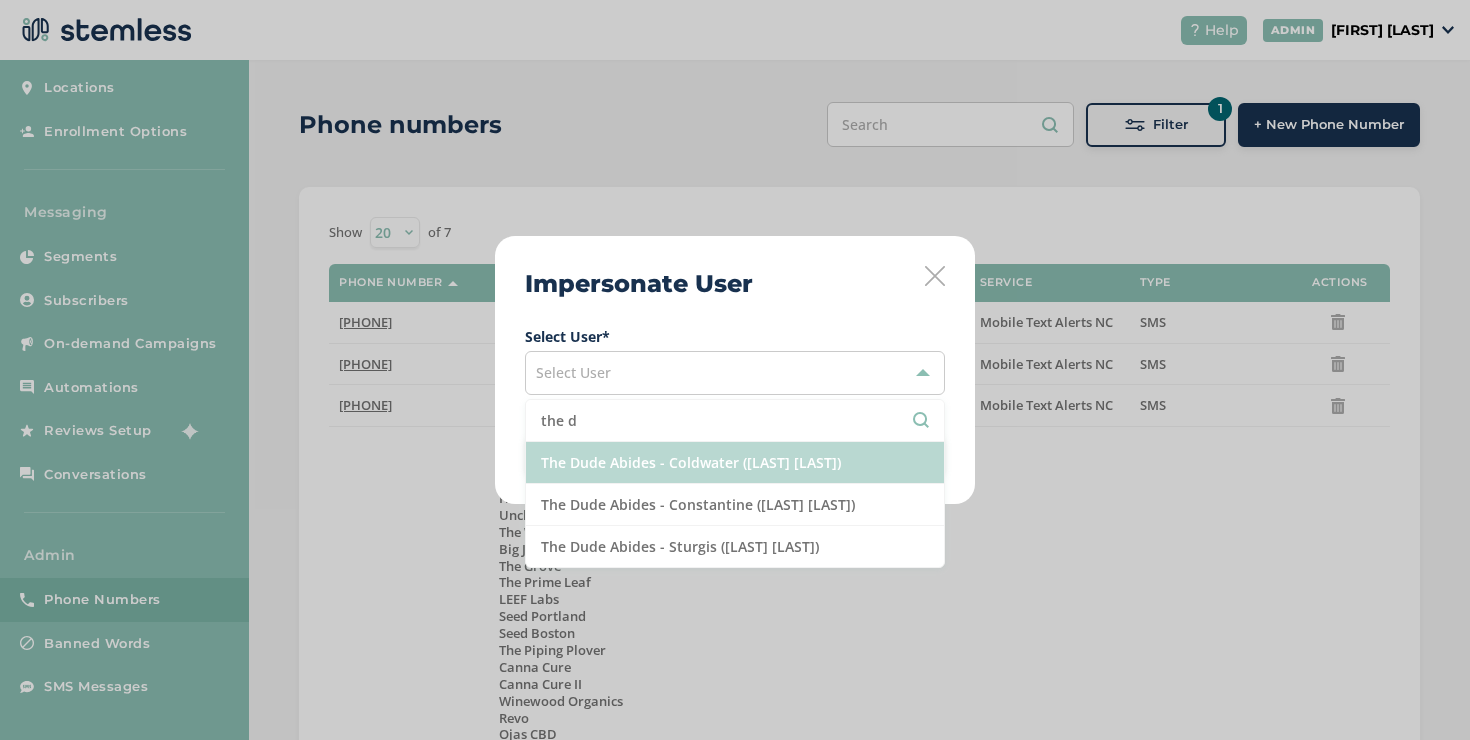 type on "the d" 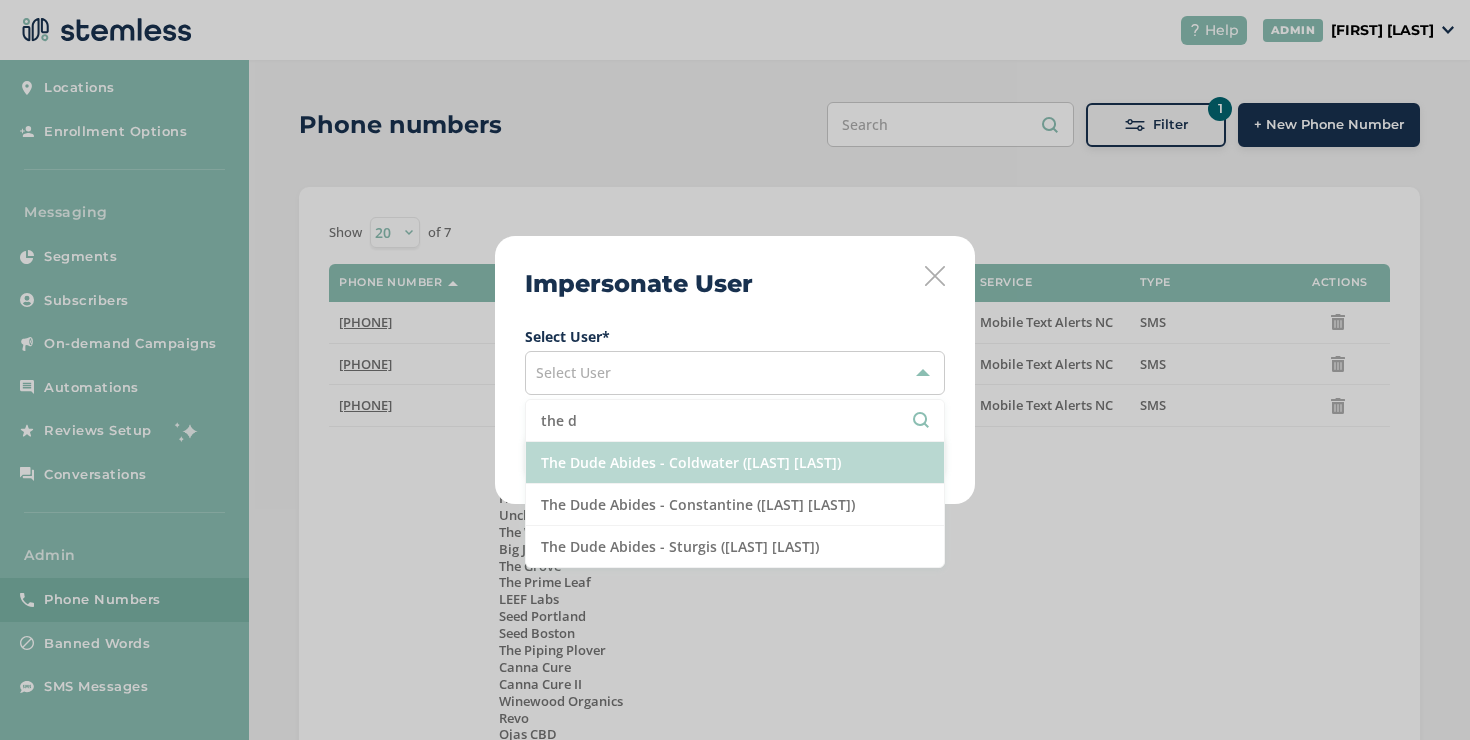 click on "The Dude Abides - Coldwater ([LAST] [LAST])" at bounding box center (735, 463) 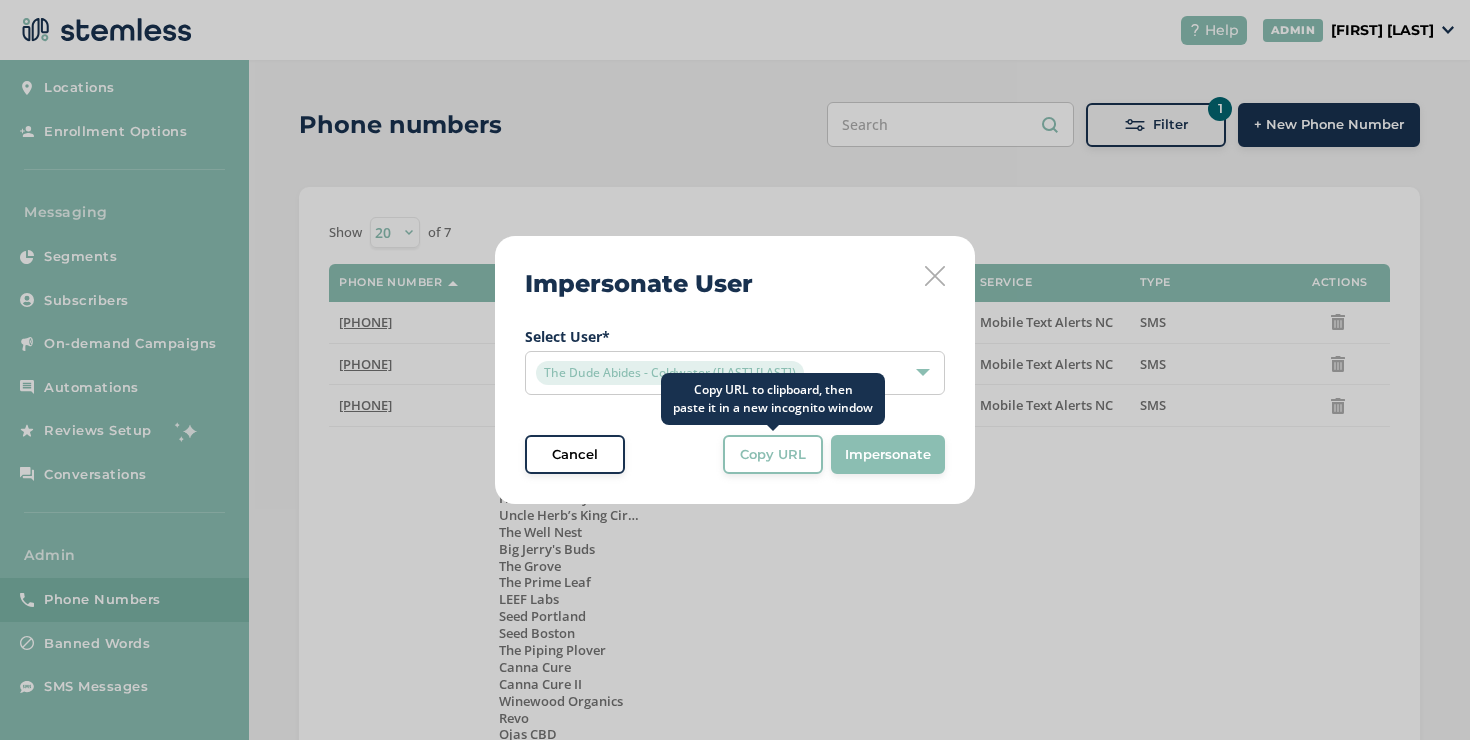 click on "Copy URL" at bounding box center [773, 455] 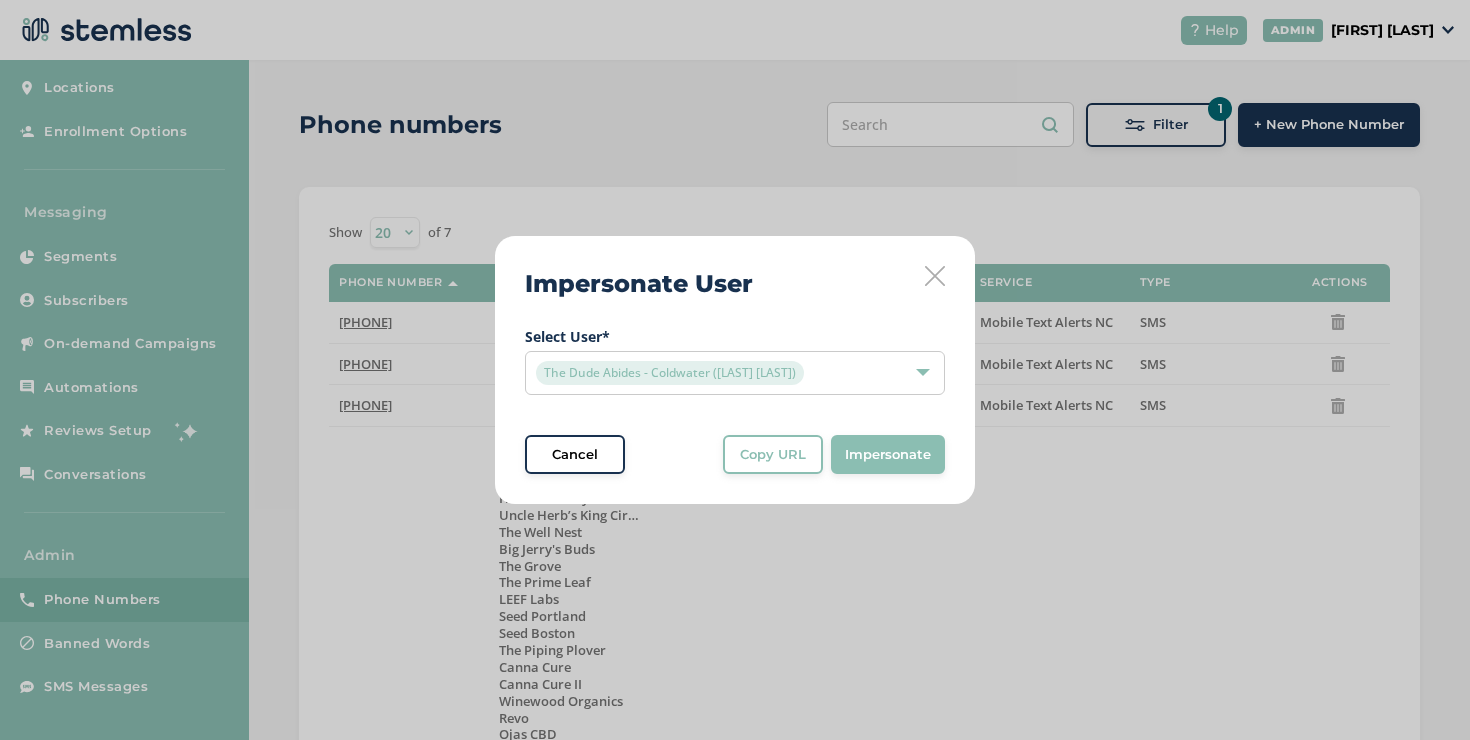 click on "Impersonate User   Select User *  The Dude Abides - Coldwater ([LAST] [LAST])  Cancel Copy URL Copy URL to clipboard, then   paste it in a new incognito window Impersonate" at bounding box center (735, 370) 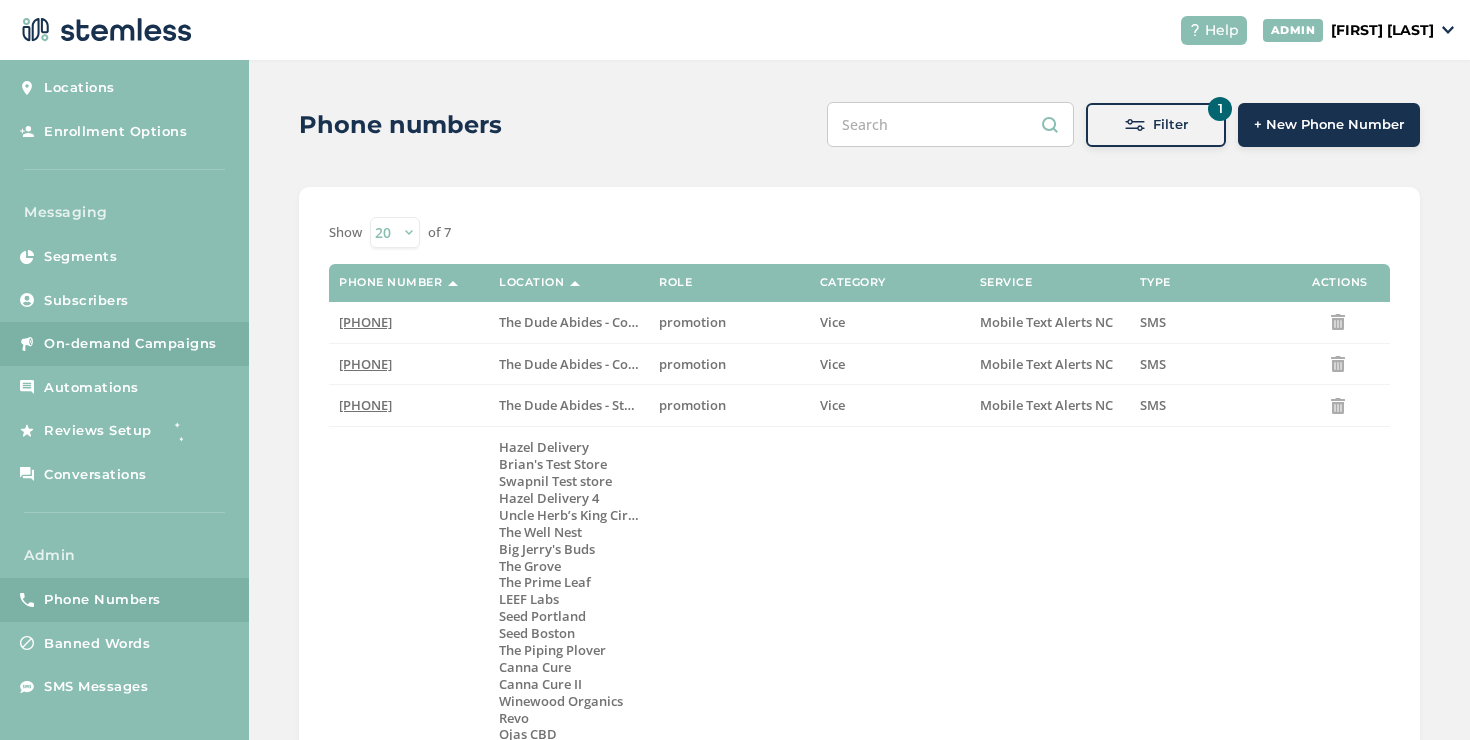click on "On-demand Campaigns" at bounding box center (130, 344) 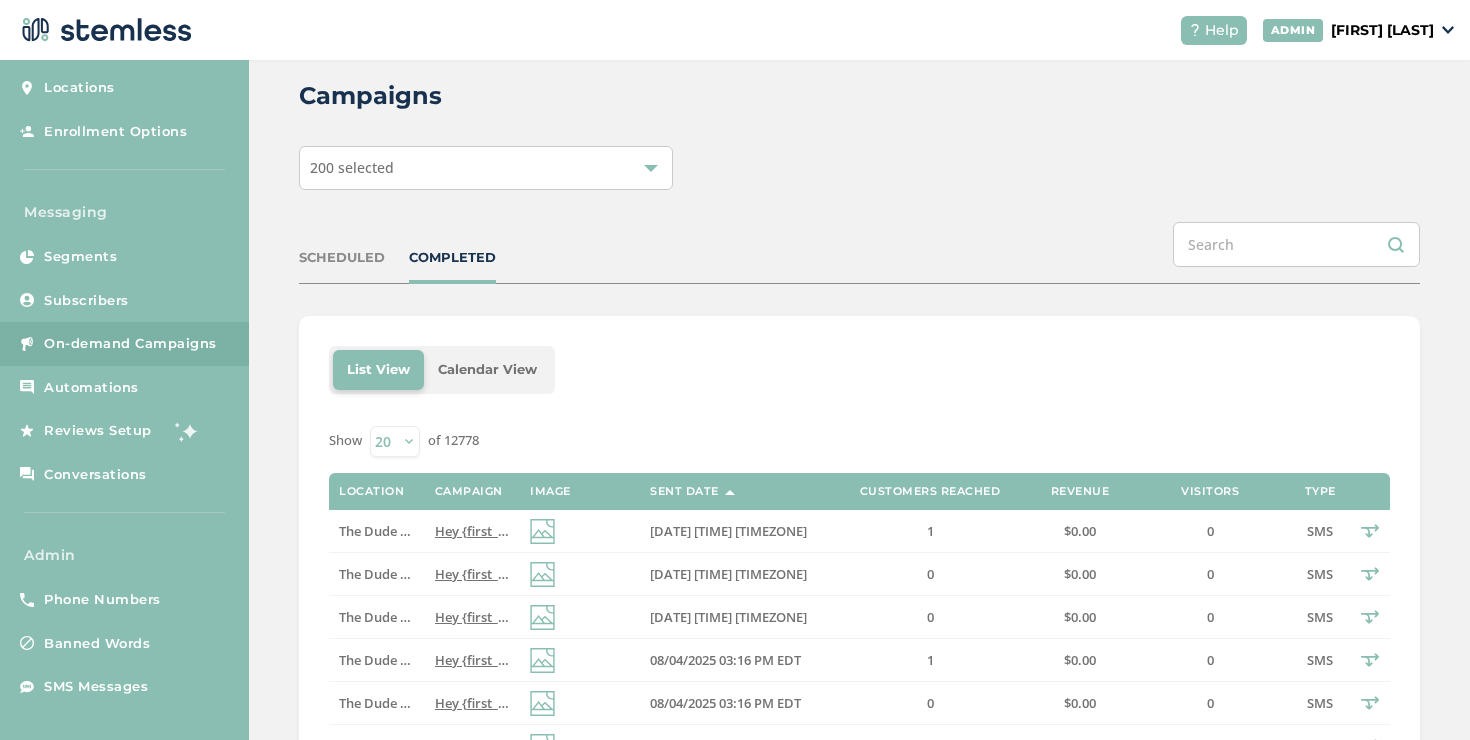 scroll, scrollTop: 235, scrollLeft: 0, axis: vertical 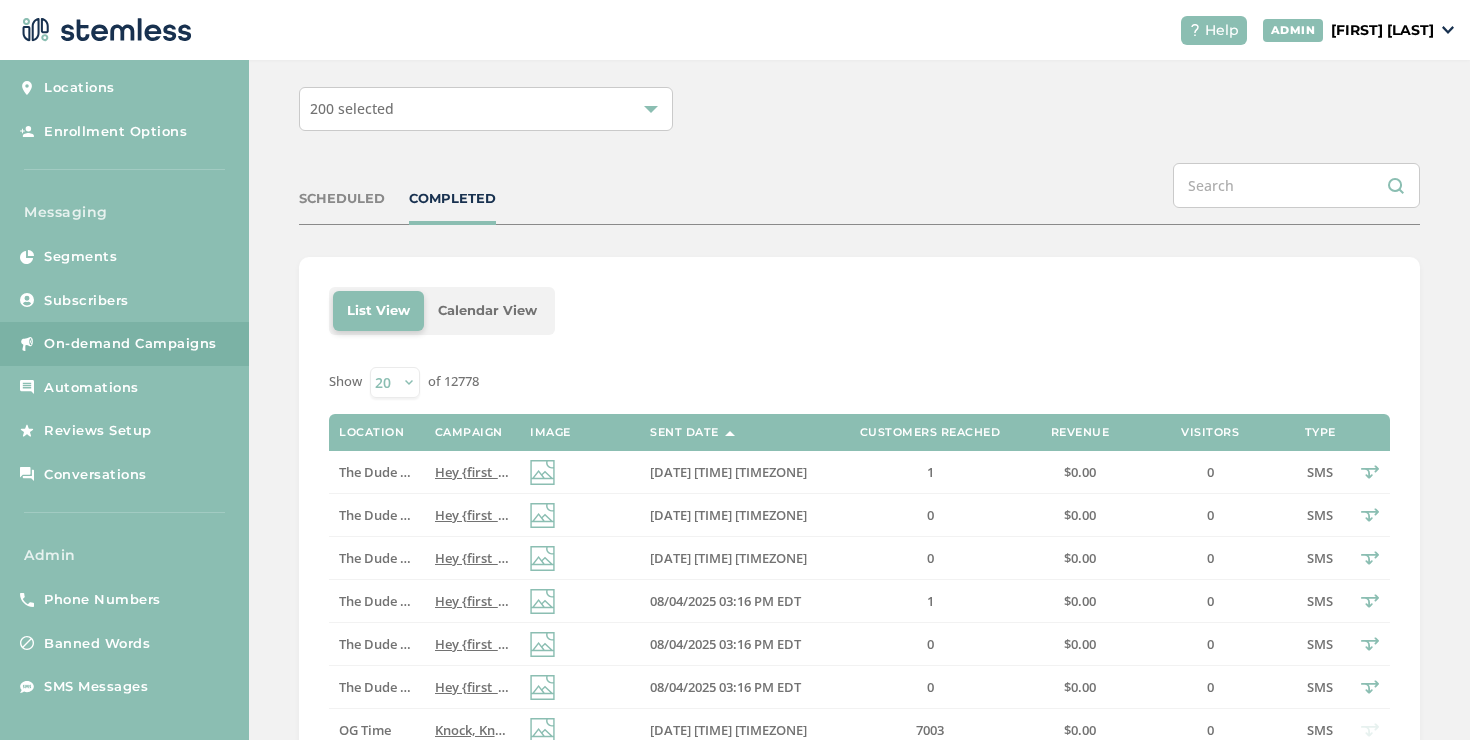 click on "COMPLETED" at bounding box center (452, 199) 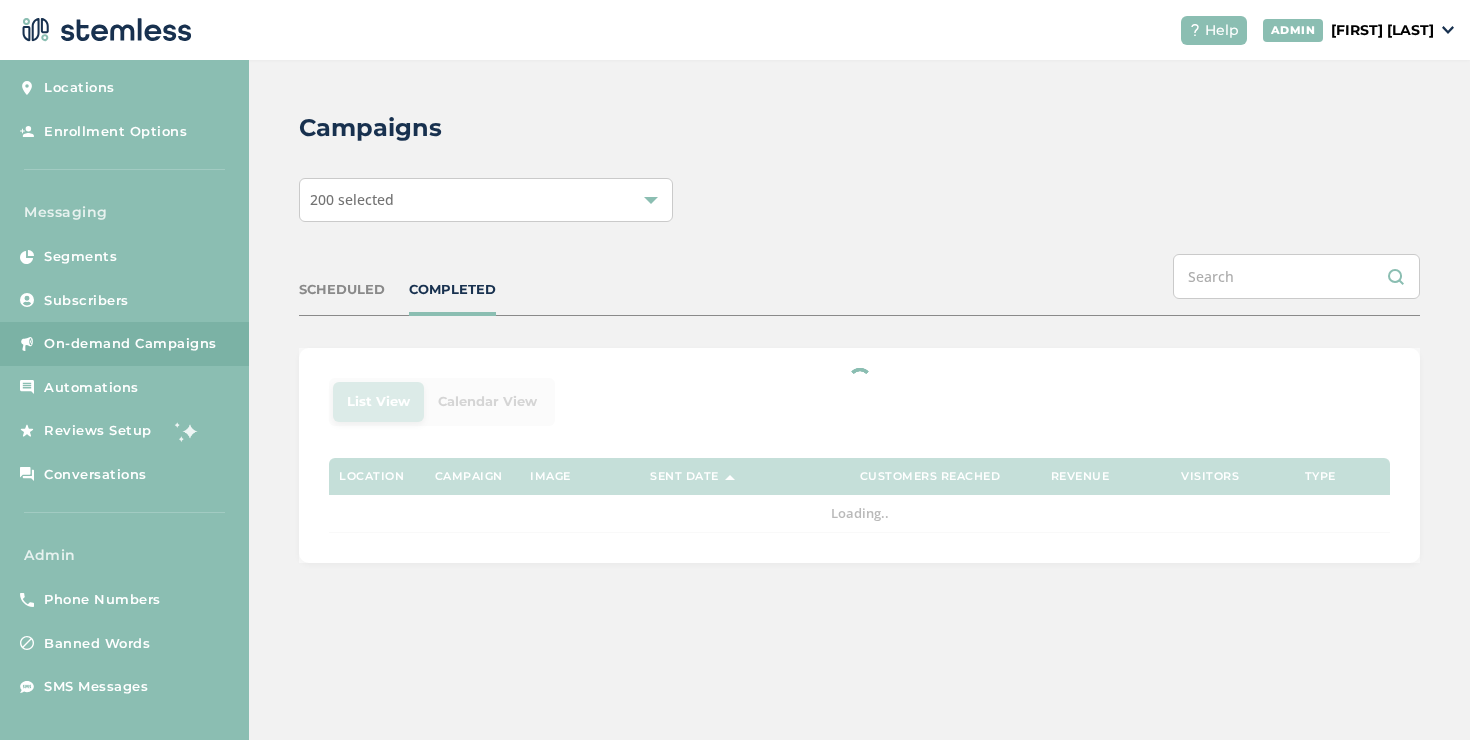 scroll, scrollTop: 0, scrollLeft: 0, axis: both 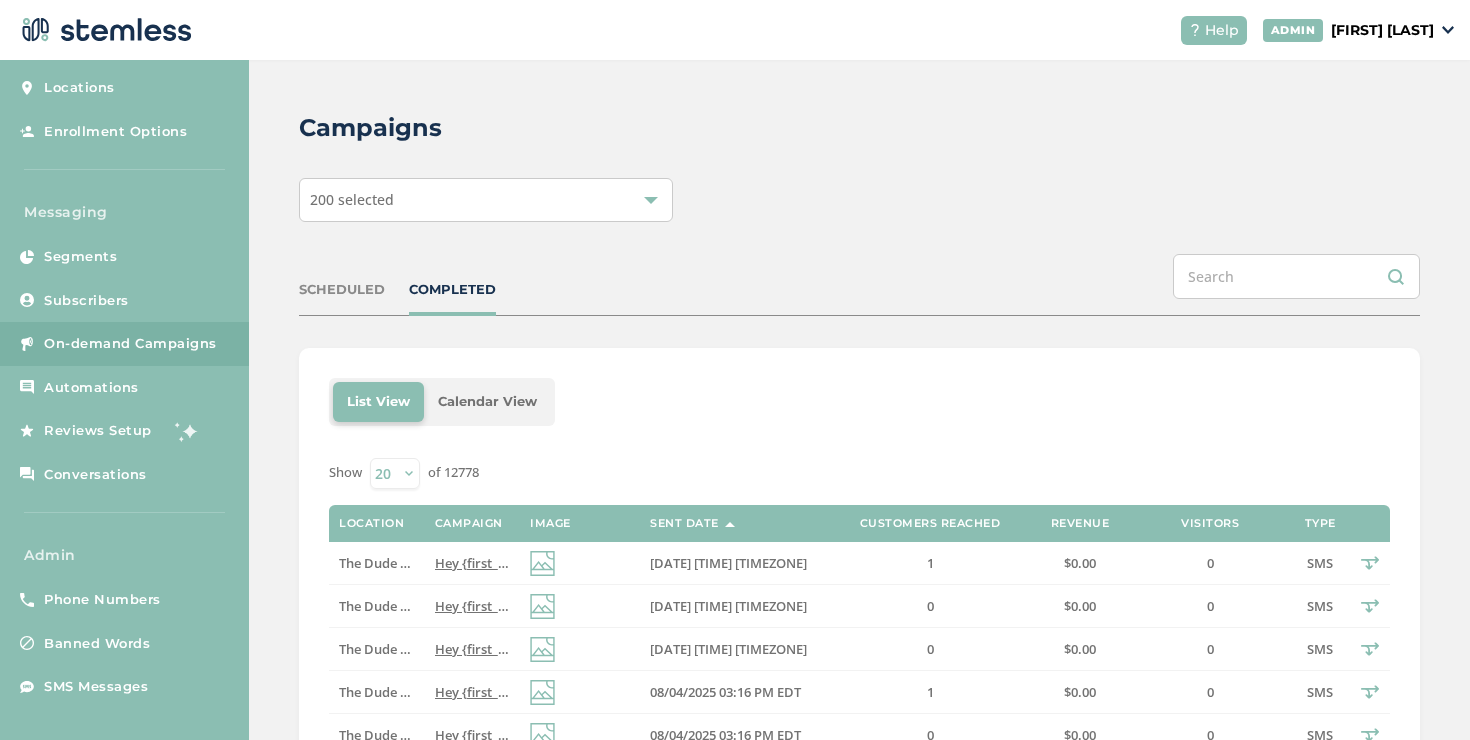 click on "COMPLETED" at bounding box center (452, 290) 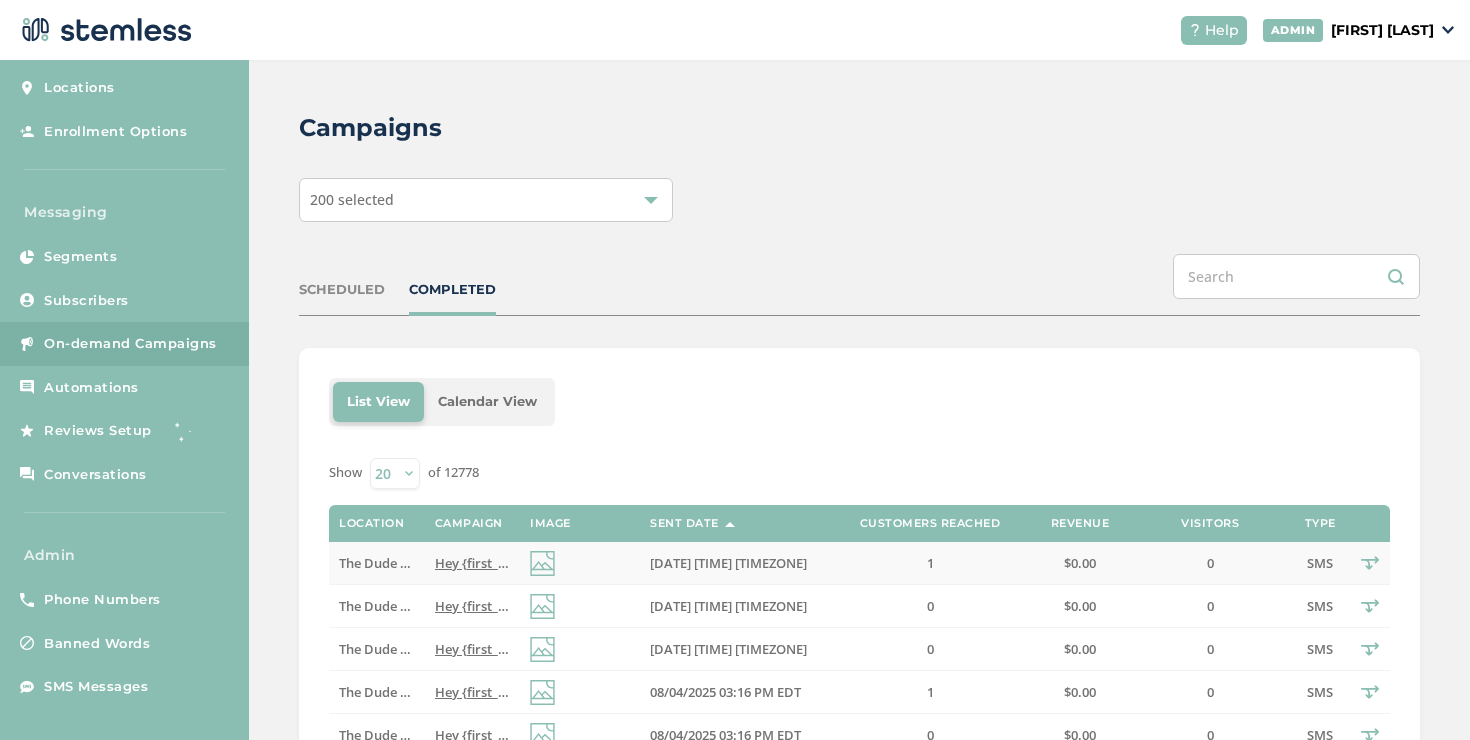 click on "Hey {first_name}, The Dude Abides is now updating you first hand with our BEST DEALS! Reply END to cancel" at bounding box center [472, 563] 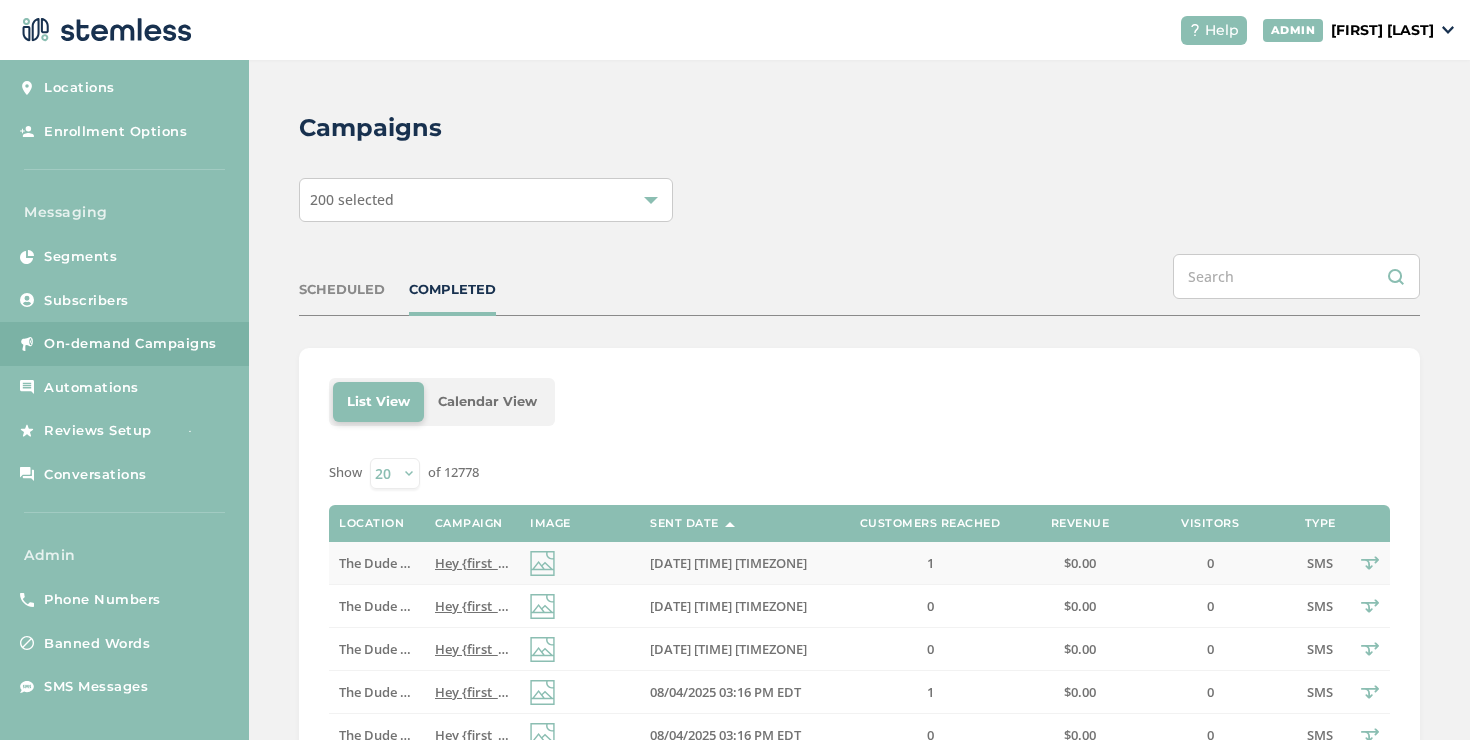 click on "Hey {first_name}, The Dude Abides is now updating you first hand with our BEST DEALS! Reply END to cancel" at bounding box center (767, 563) 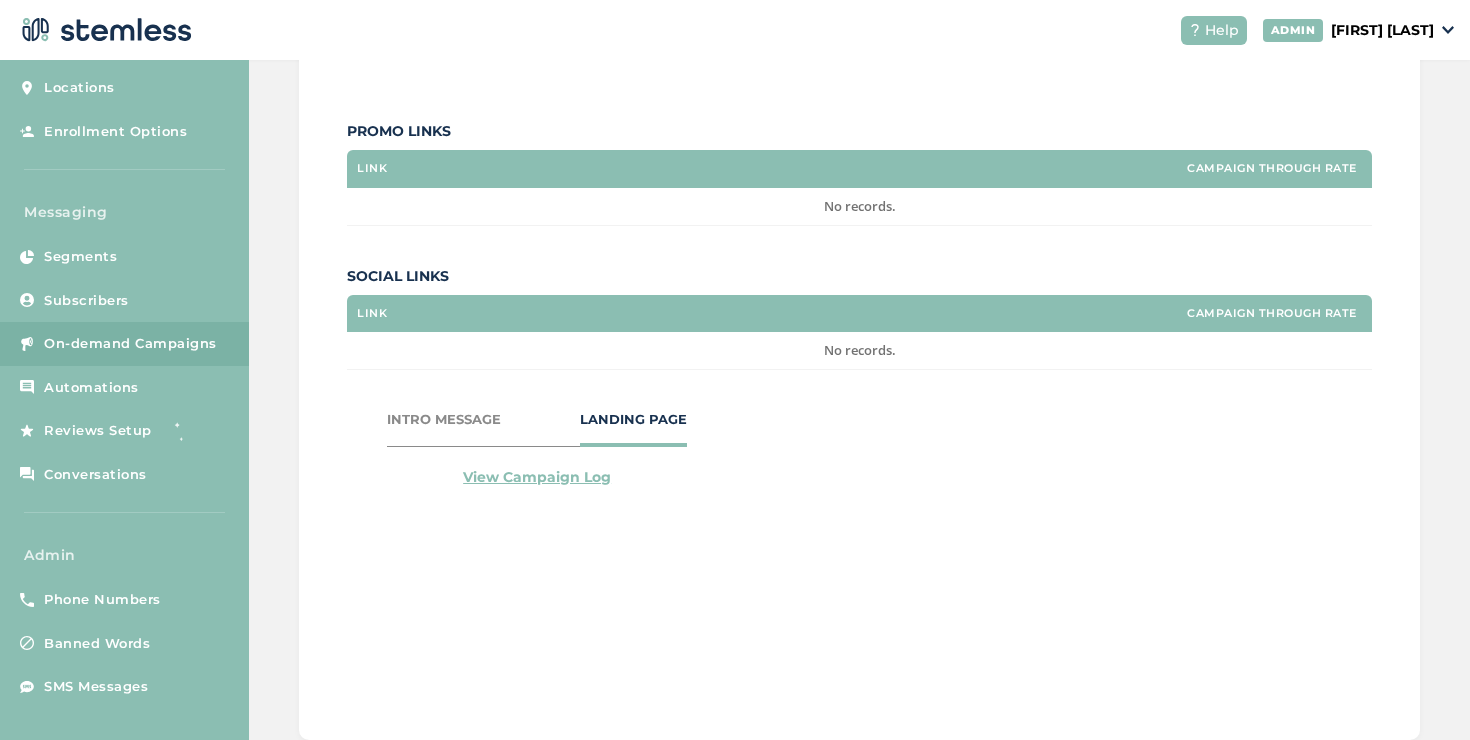 scroll, scrollTop: 590, scrollLeft: 0, axis: vertical 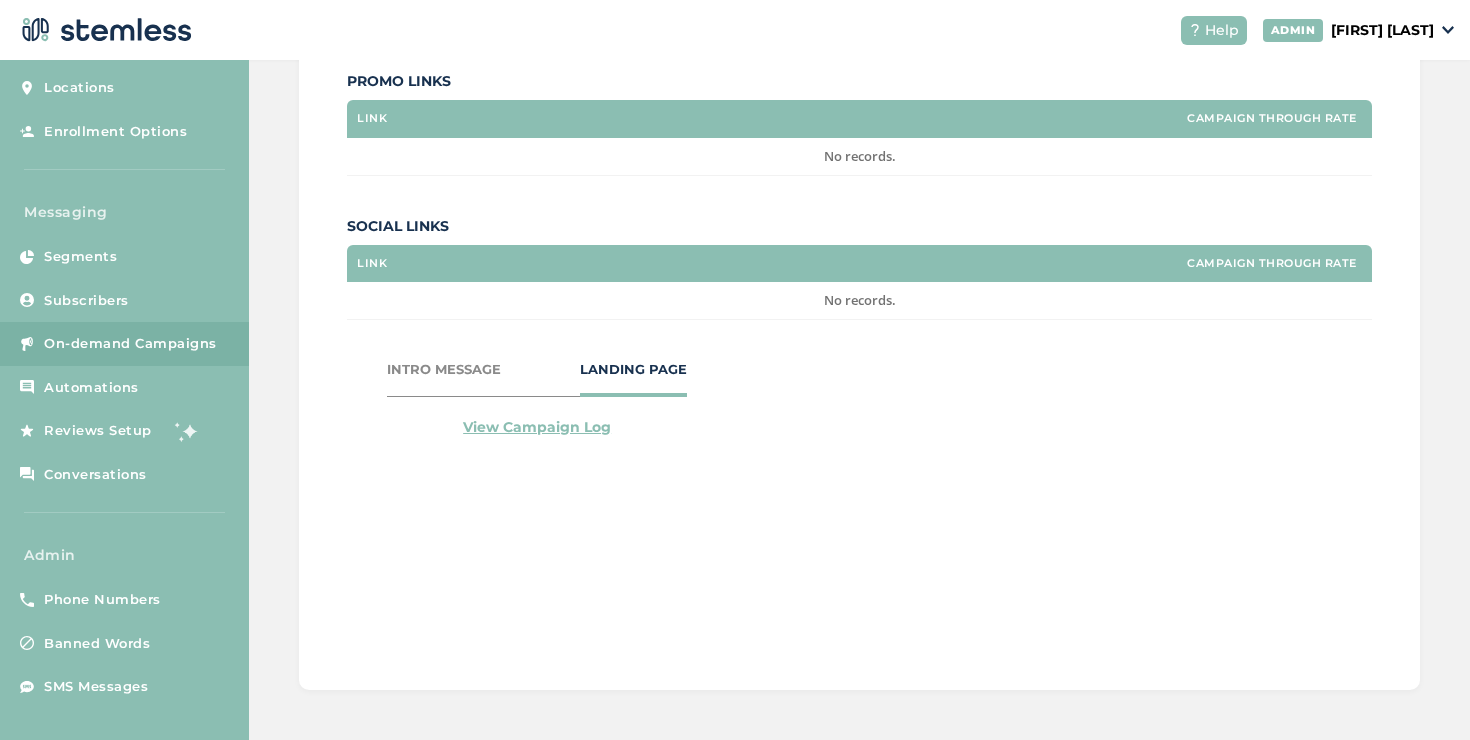 click on "View Campaign Log" at bounding box center [537, 427] 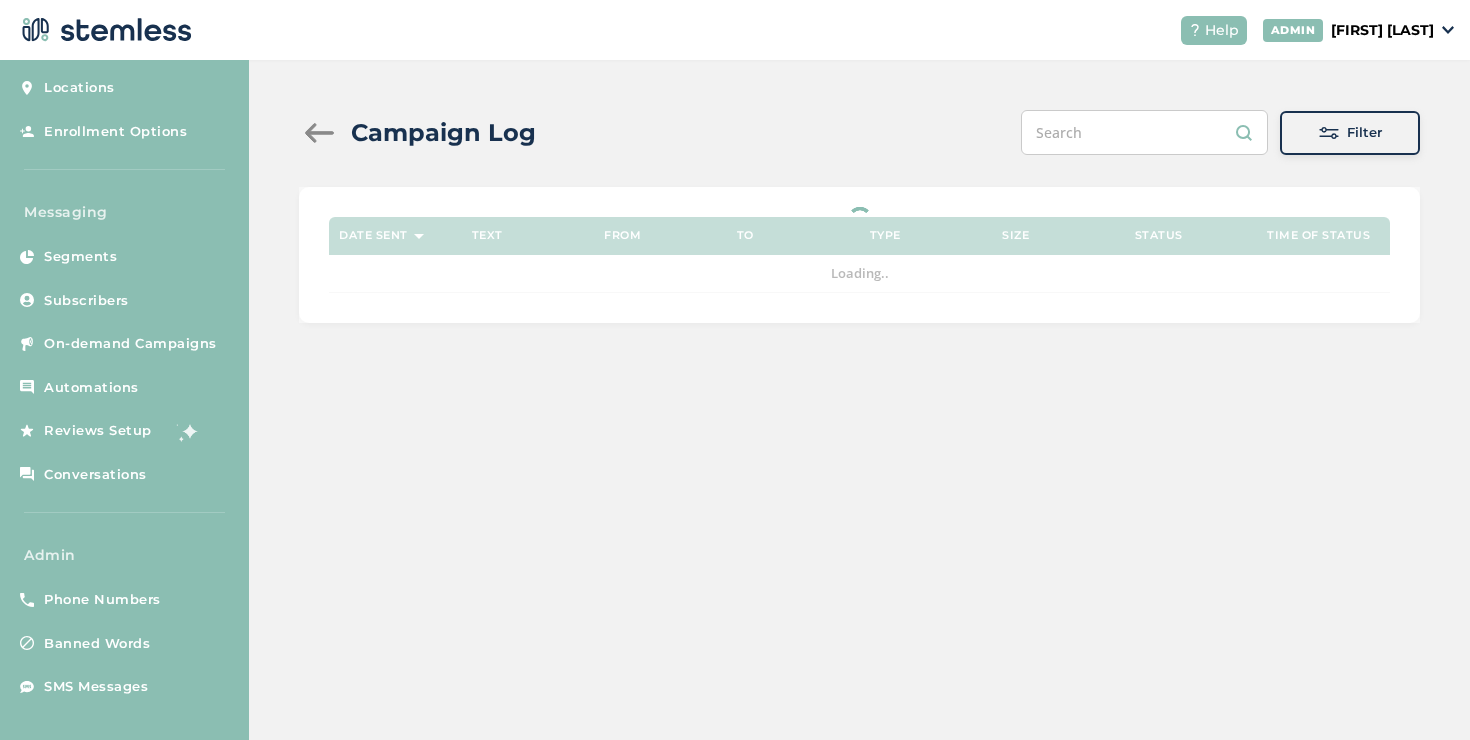 scroll, scrollTop: 0, scrollLeft: 0, axis: both 